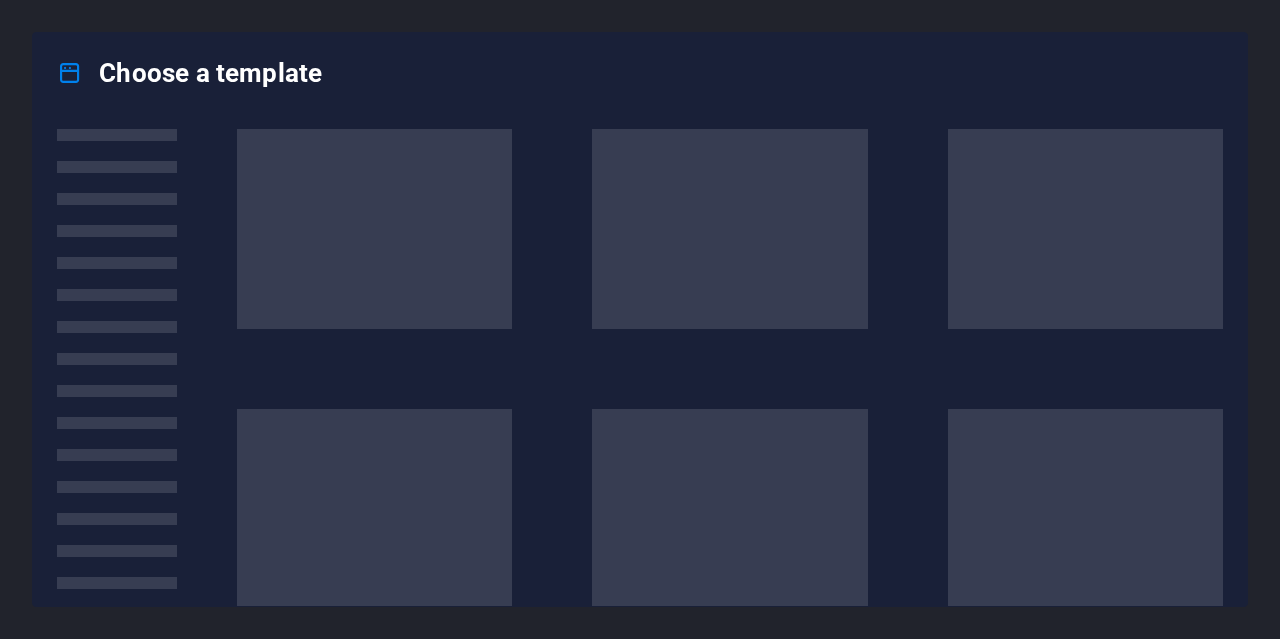 scroll, scrollTop: 0, scrollLeft: 0, axis: both 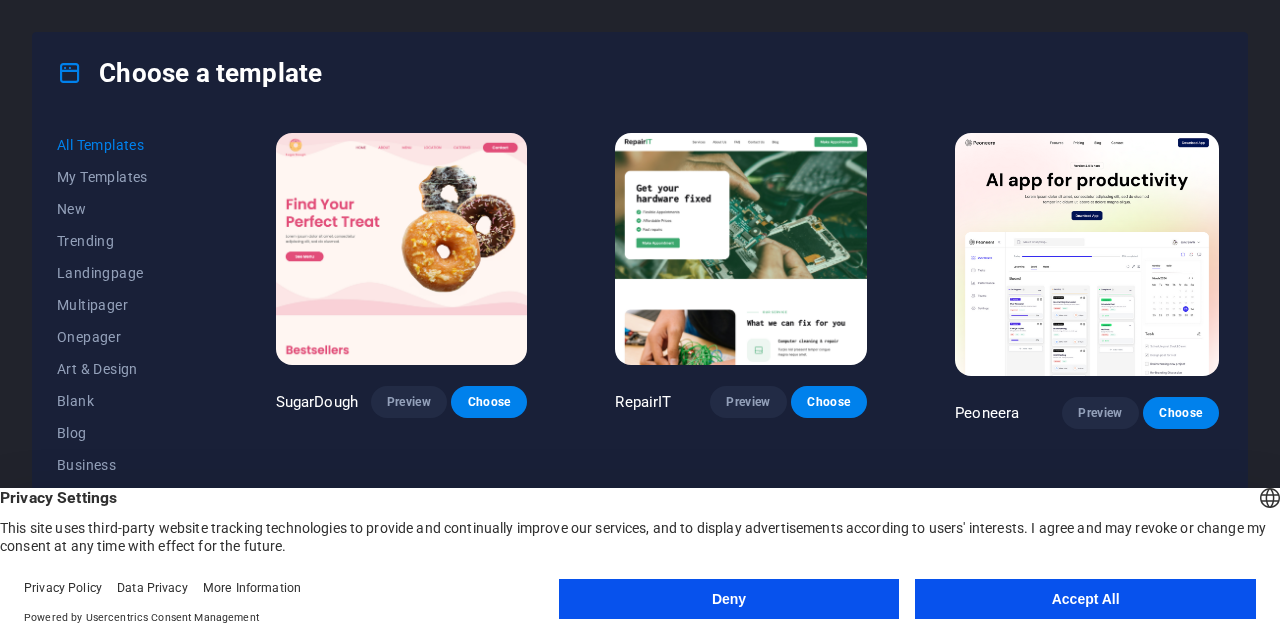 click on "Accept All" at bounding box center [1085, 599] 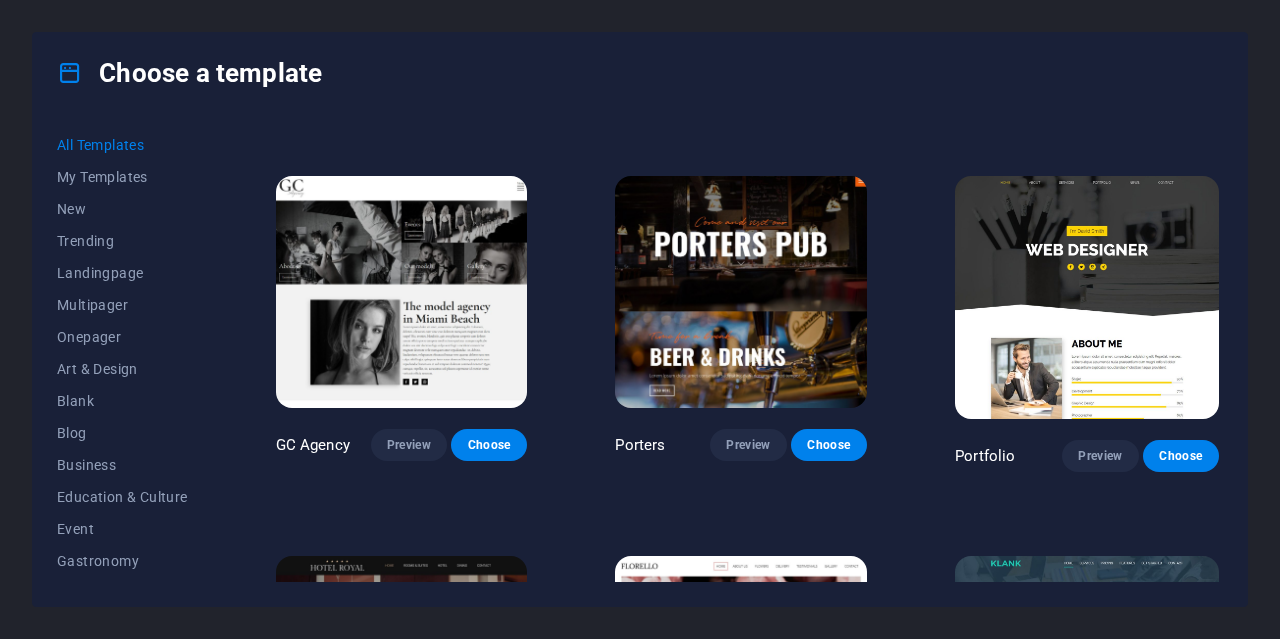 scroll, scrollTop: 13700, scrollLeft: 0, axis: vertical 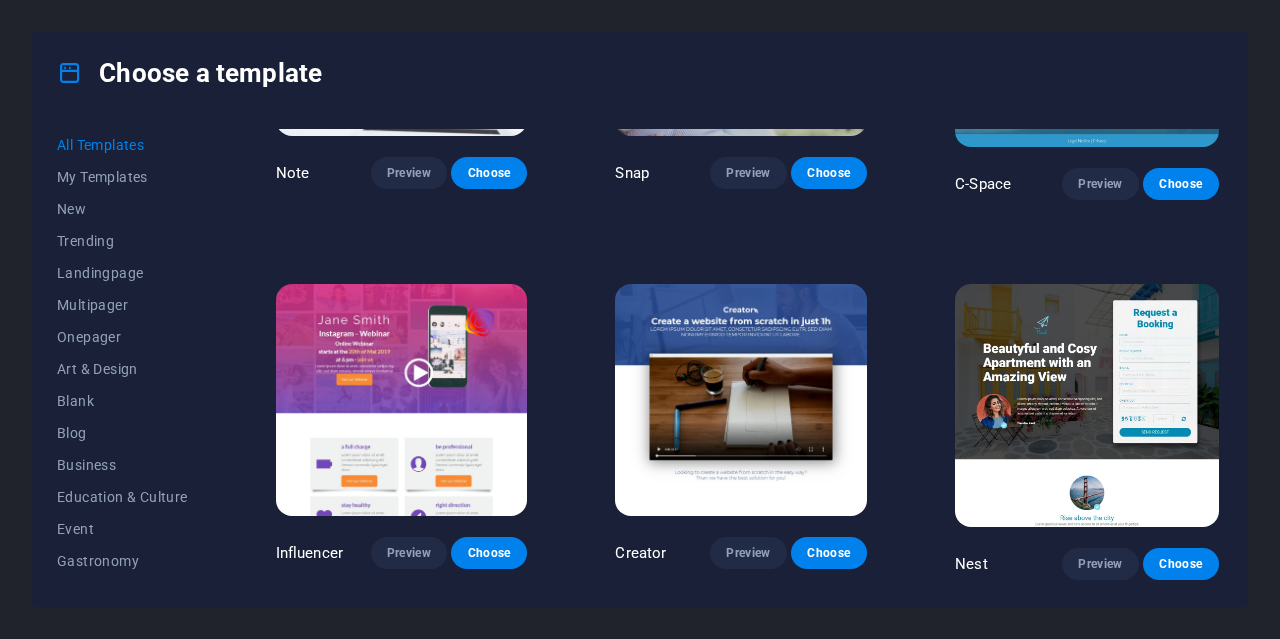 drag, startPoint x: 845, startPoint y: 150, endPoint x: 831, endPoint y: 271, distance: 121.80723 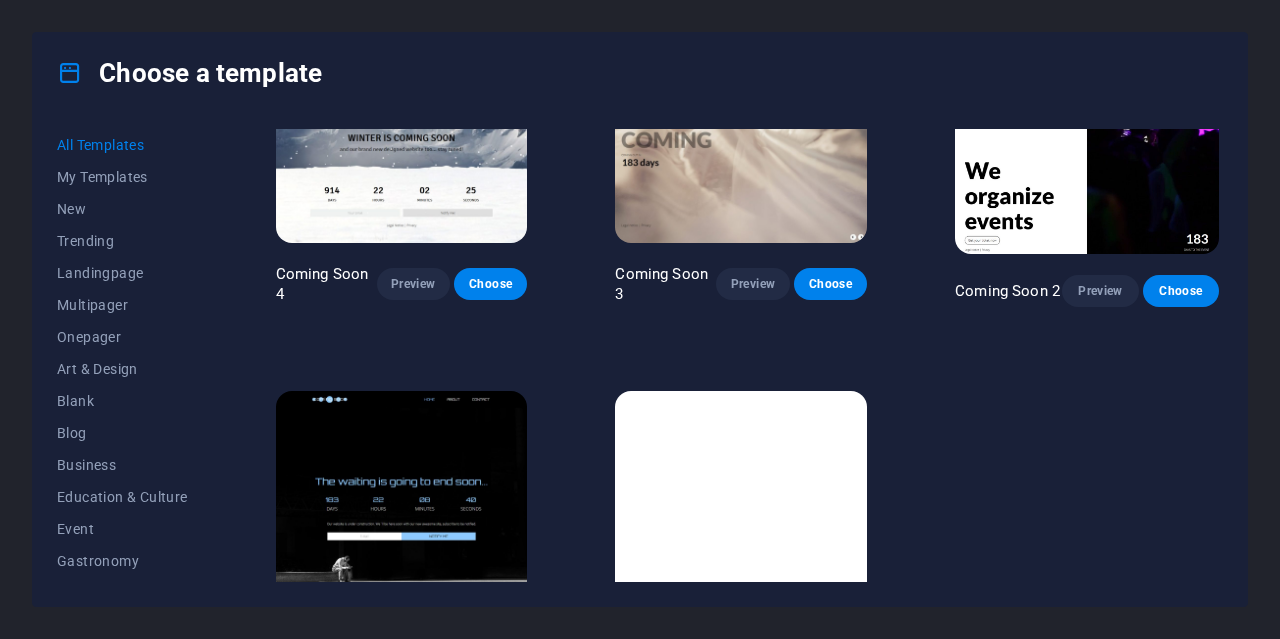 scroll, scrollTop: 20394, scrollLeft: 0, axis: vertical 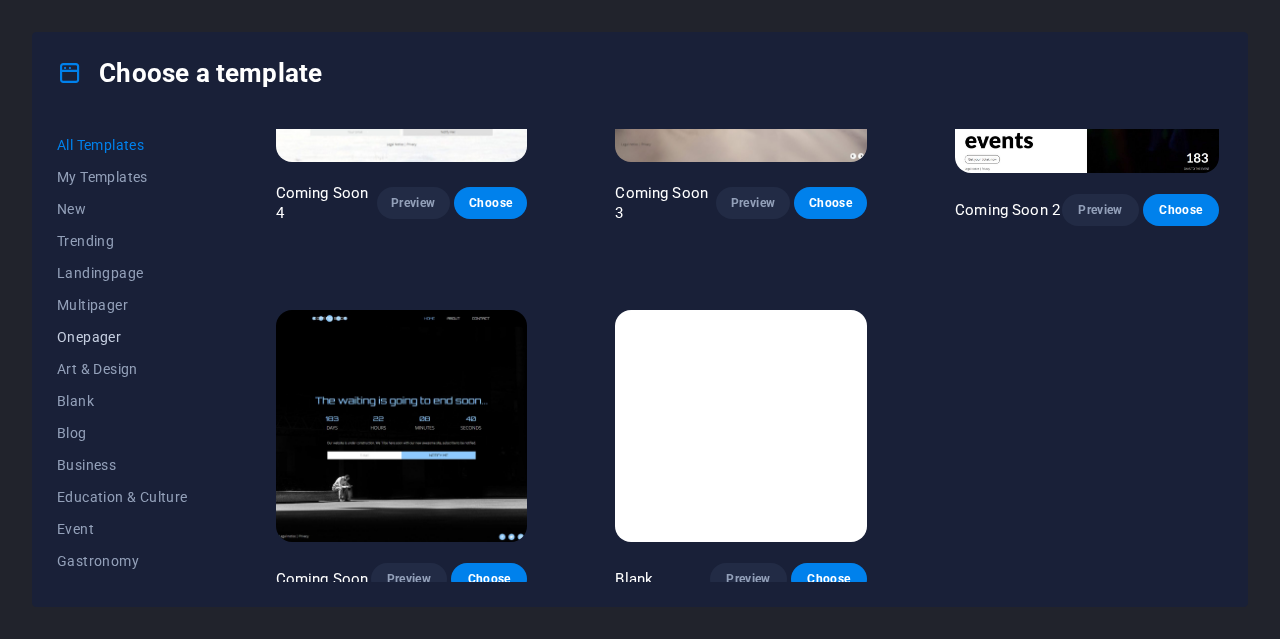 click on "Onepager" at bounding box center [122, 337] 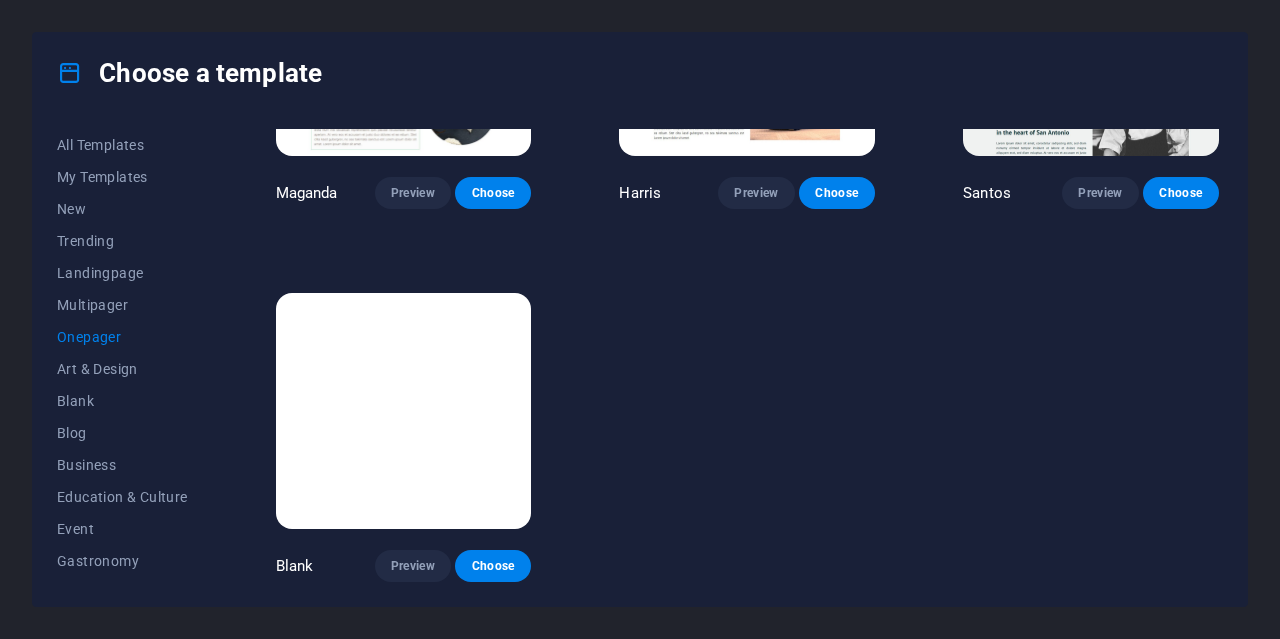 click on "Onepager" at bounding box center (122, 337) 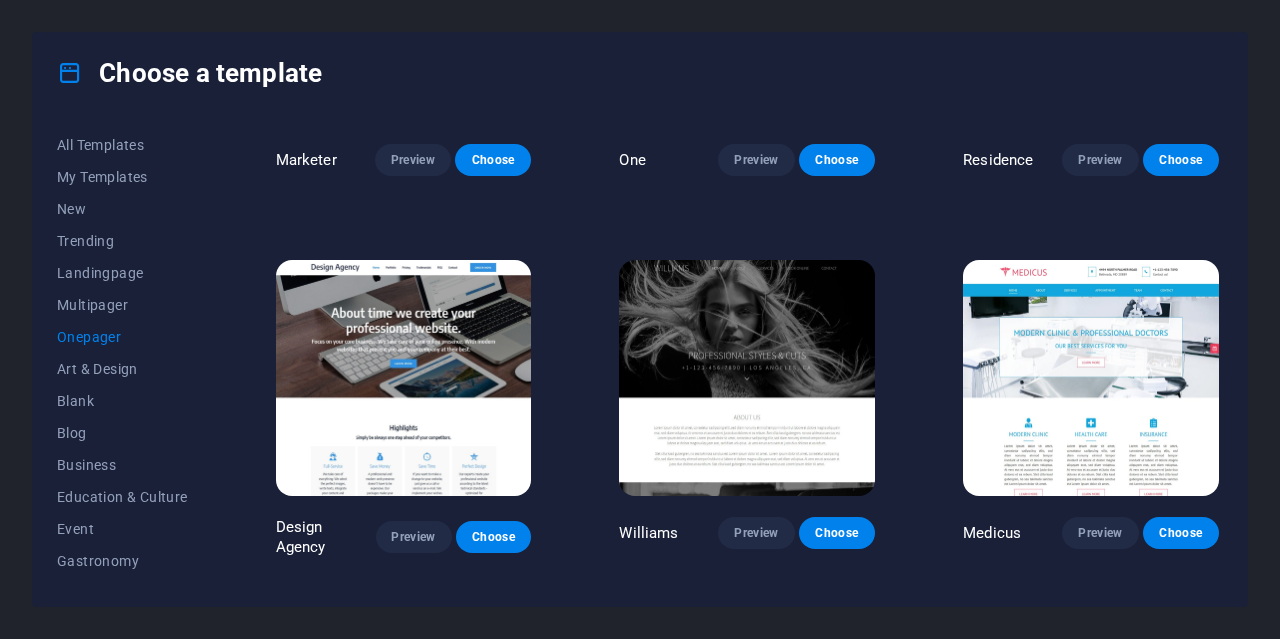 scroll, scrollTop: 7713, scrollLeft: 0, axis: vertical 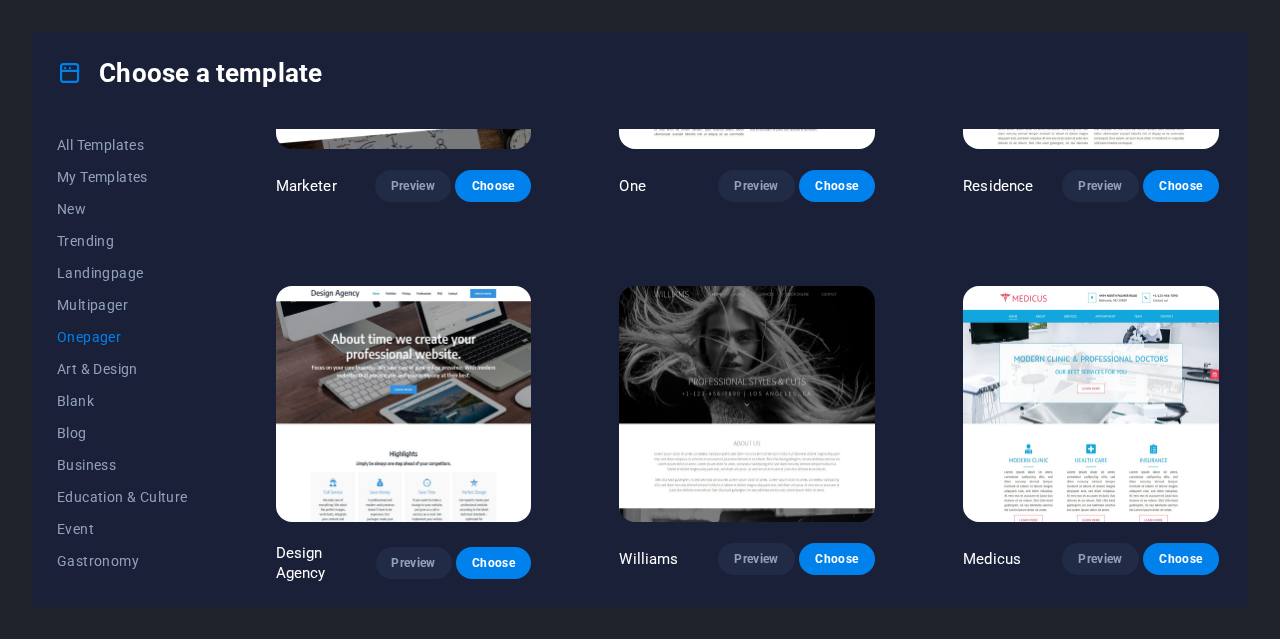 type 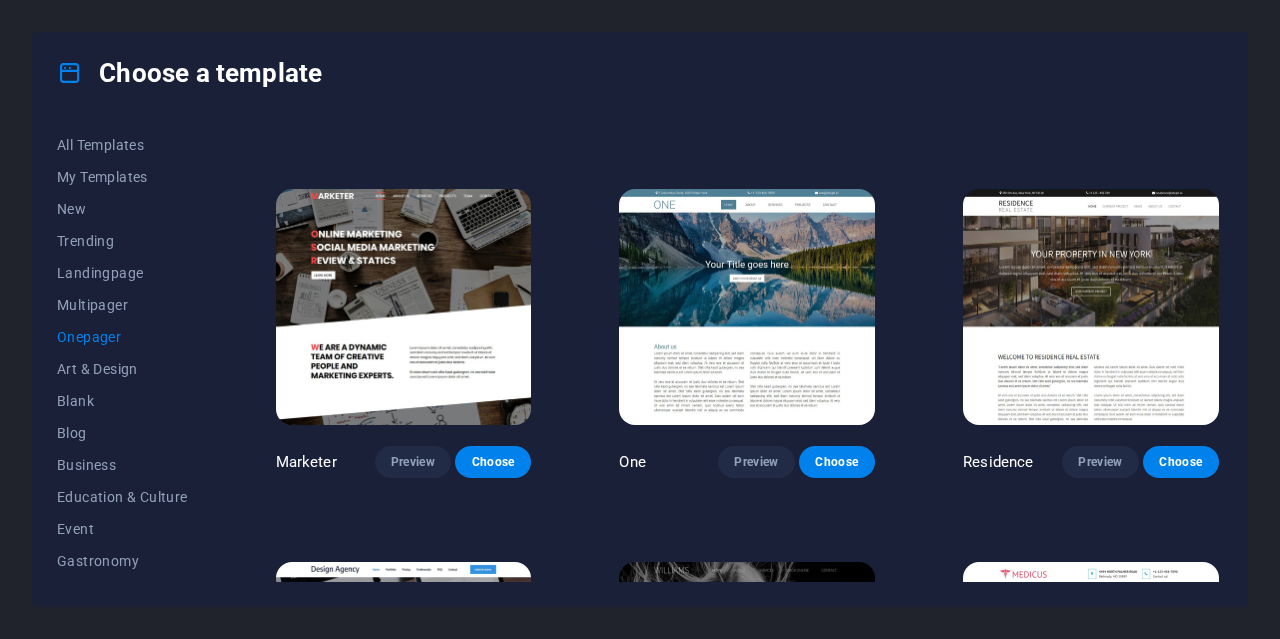 scroll, scrollTop: 7413, scrollLeft: 0, axis: vertical 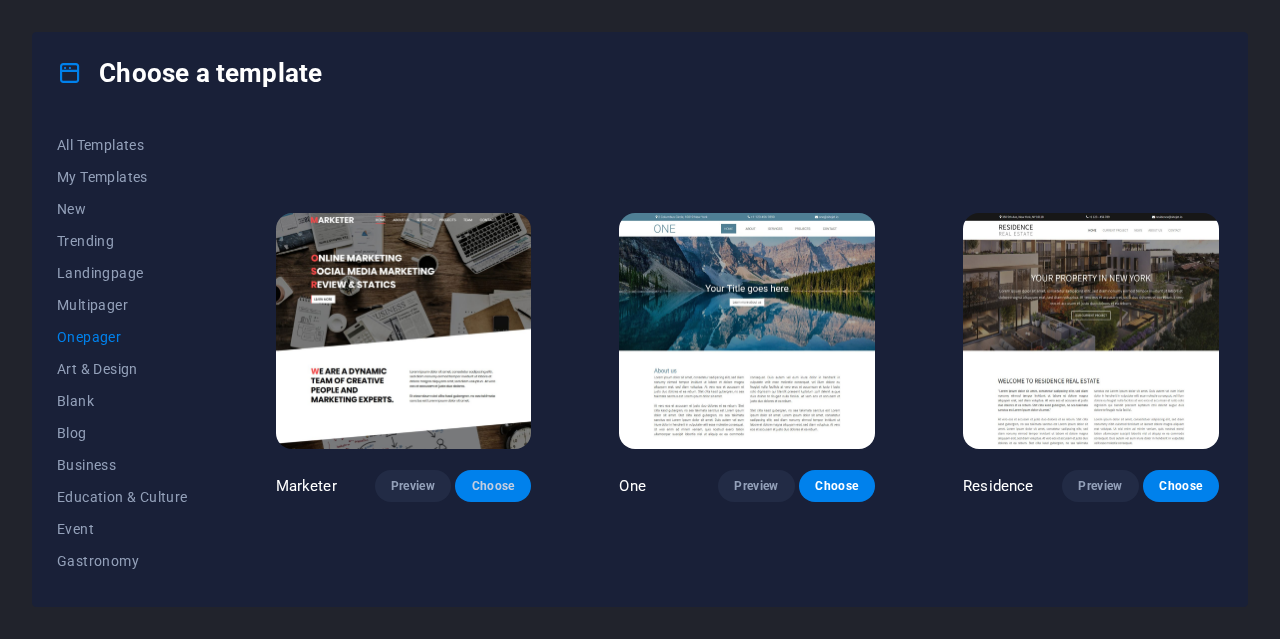 click on "Choose" at bounding box center (493, 486) 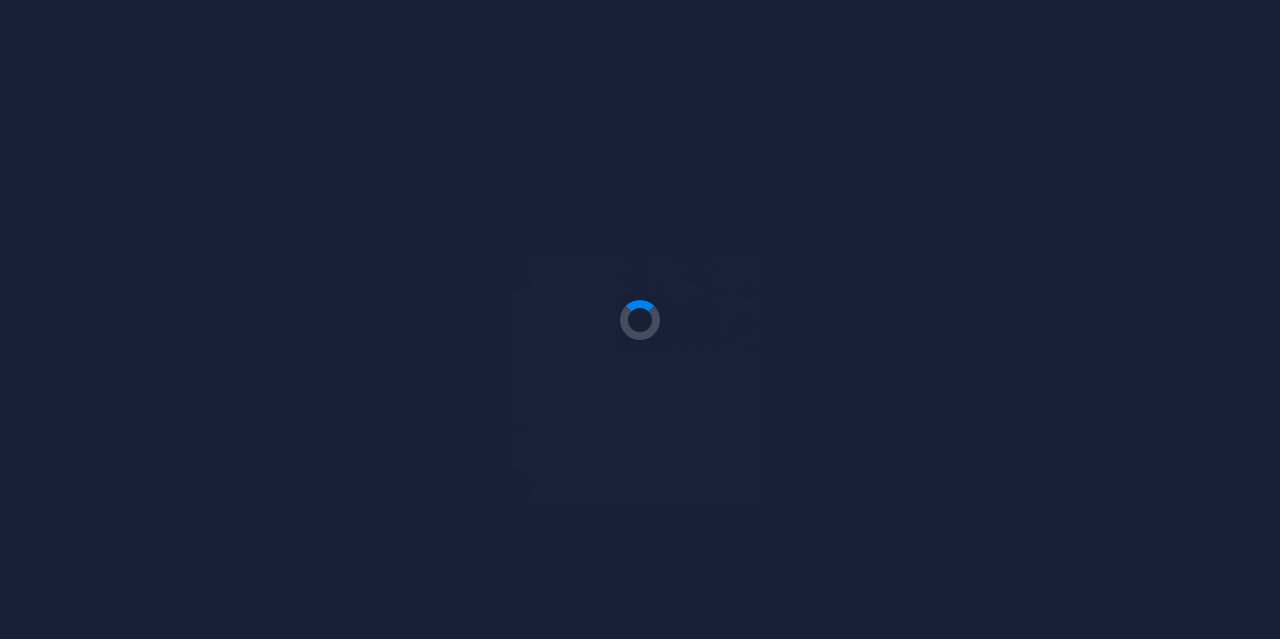 type 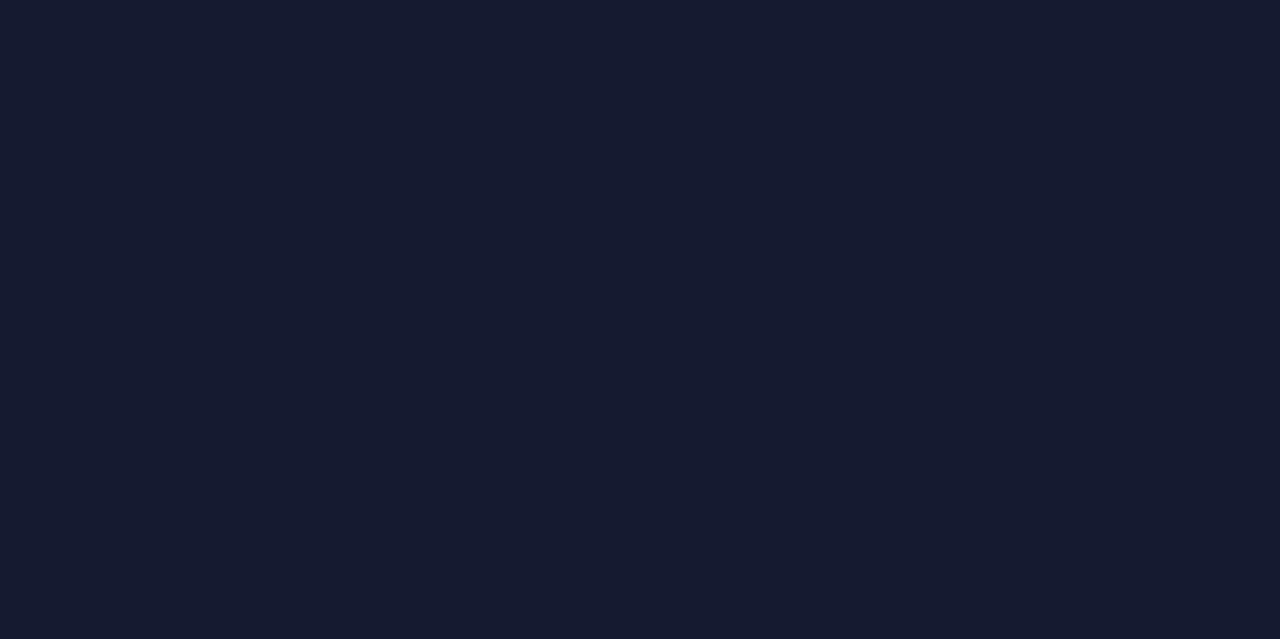 scroll, scrollTop: 0, scrollLeft: 0, axis: both 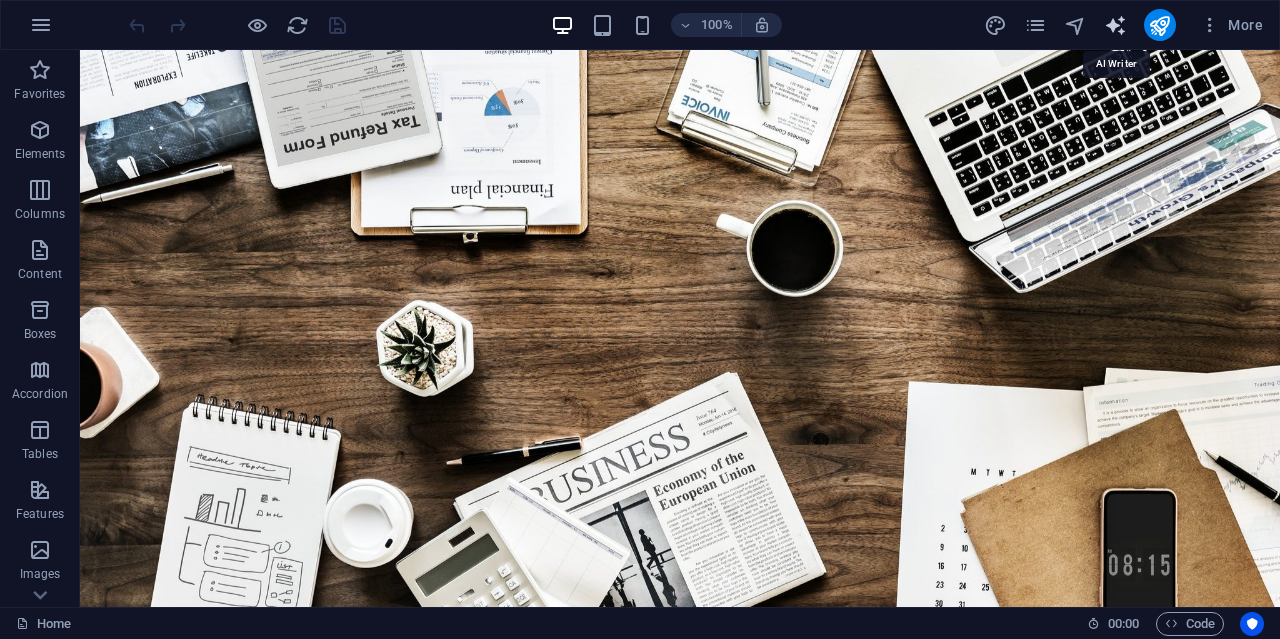 click at bounding box center [1115, 25] 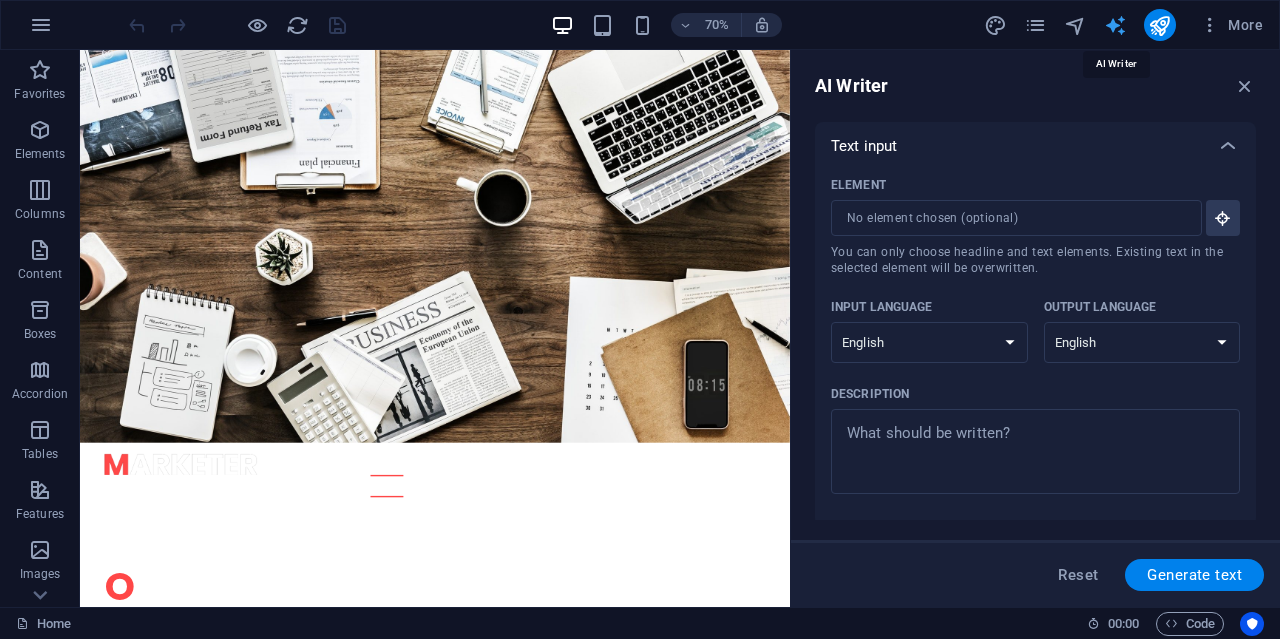 scroll, scrollTop: 0, scrollLeft: 0, axis: both 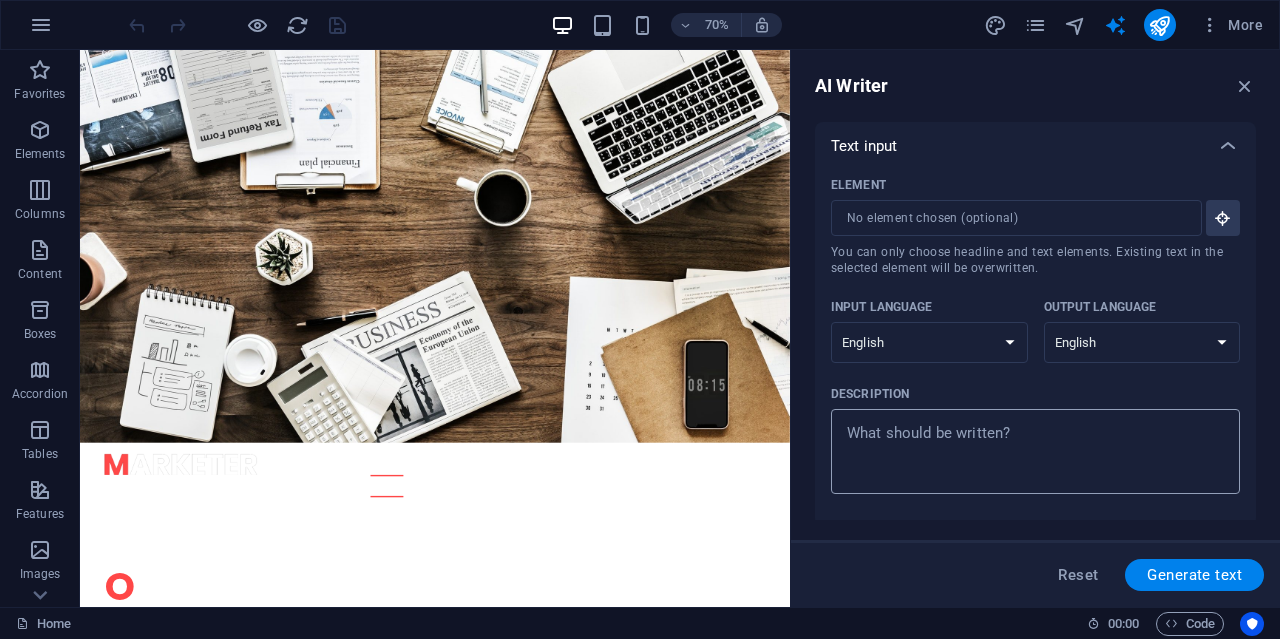 type on "x" 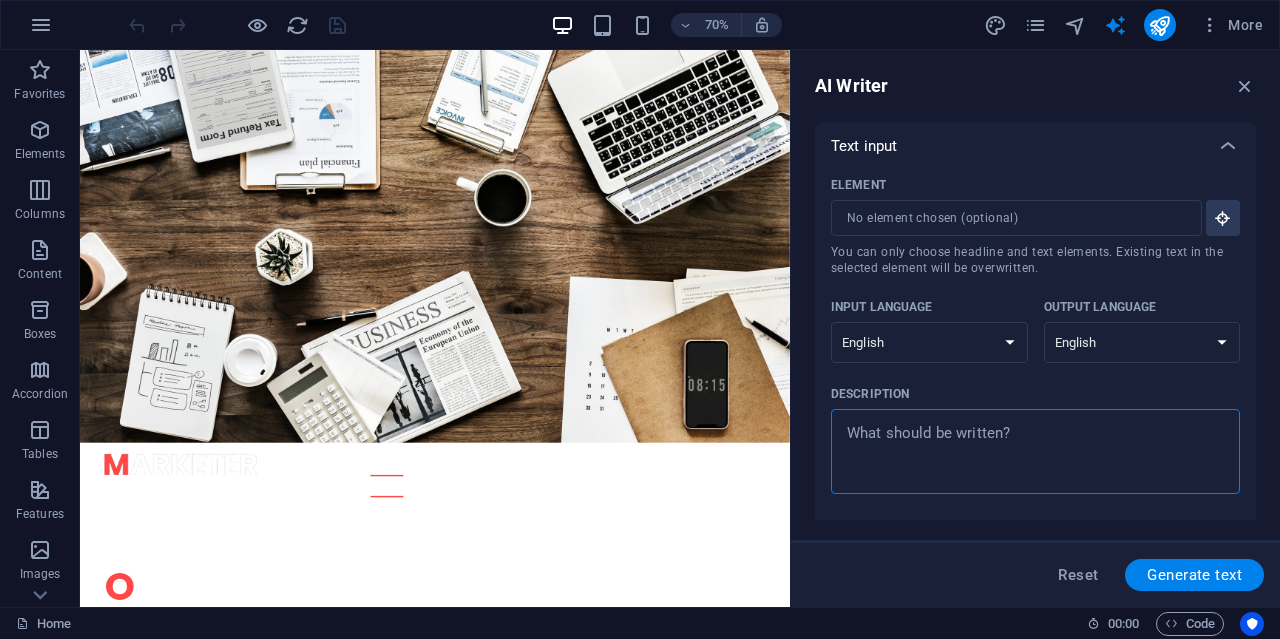 click on "Description x ​" at bounding box center [1035, 451] 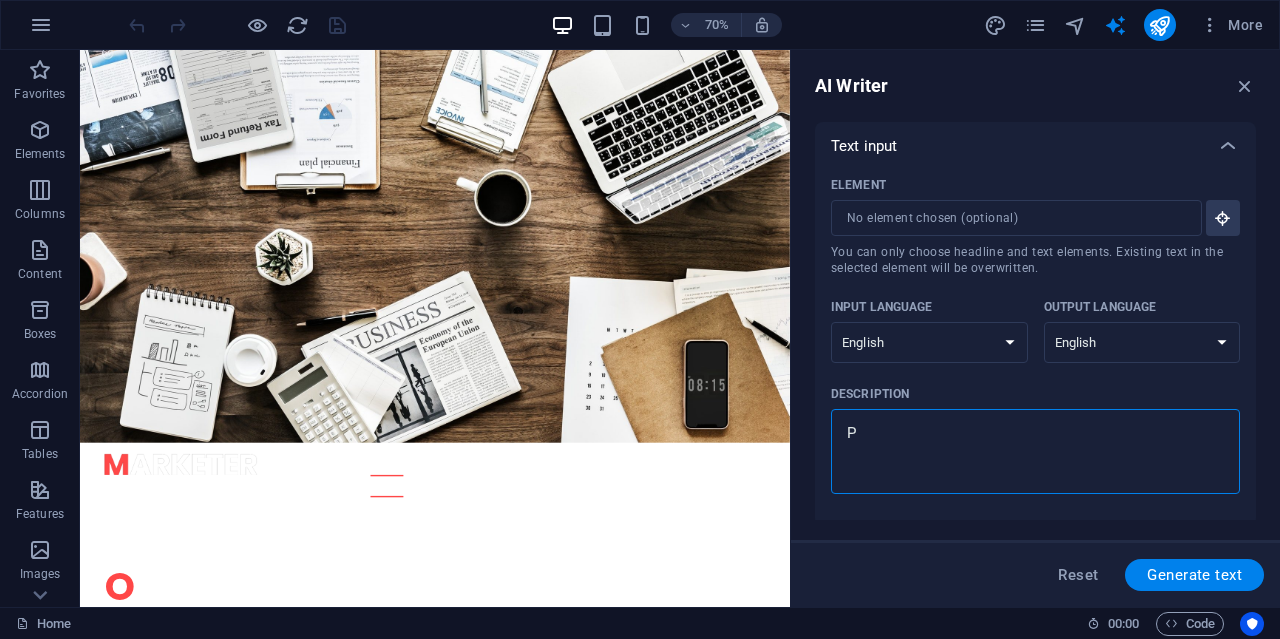 type on "Pr" 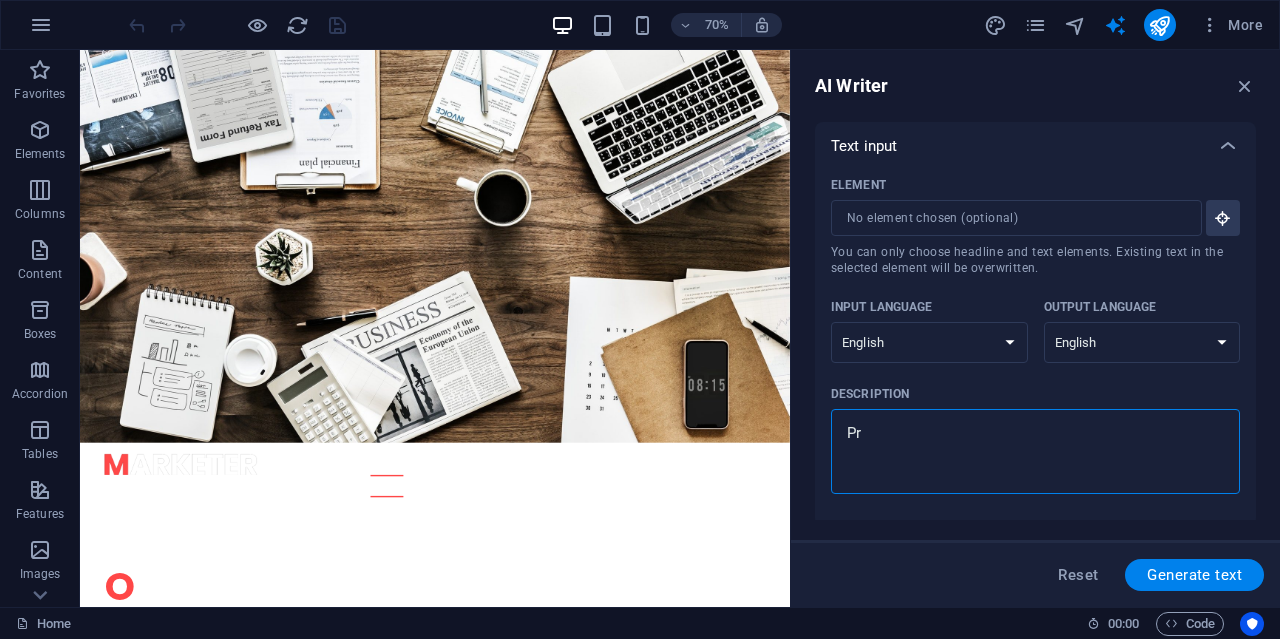 type on "Pro" 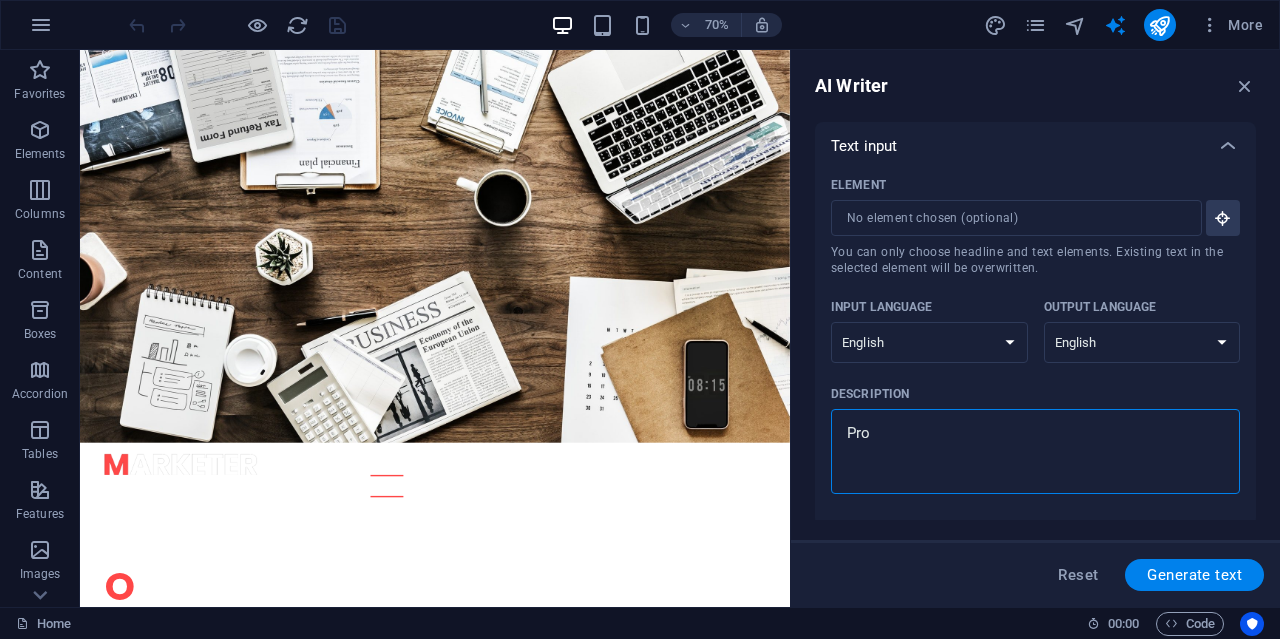type on "Prov" 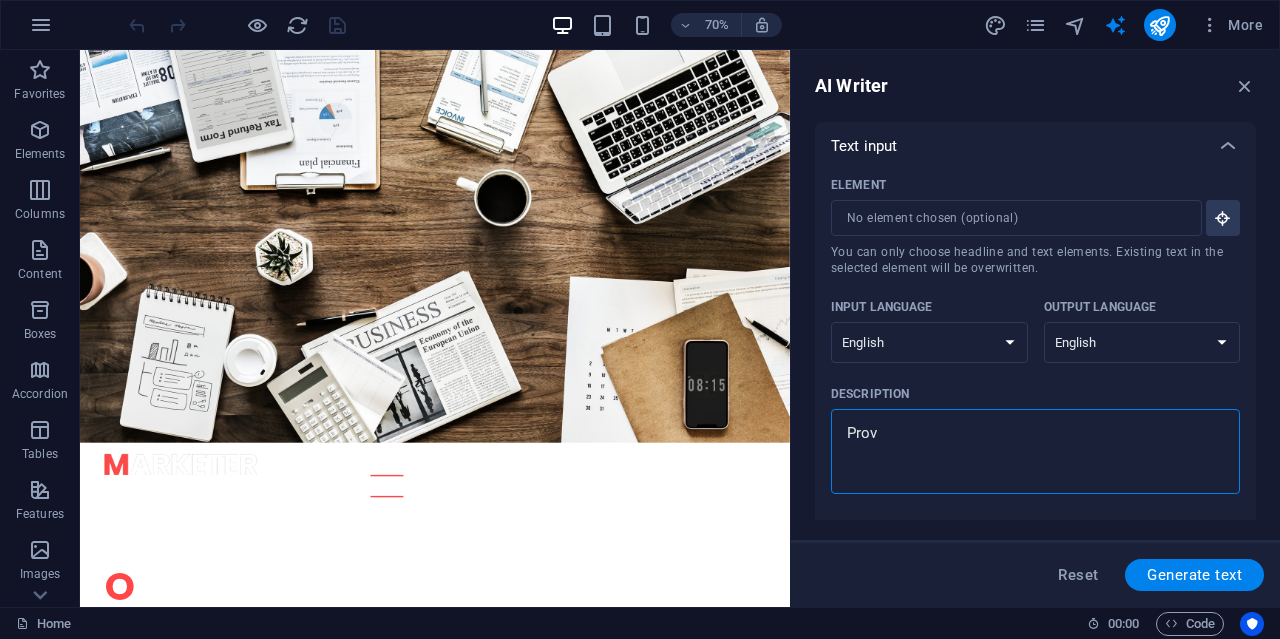 type on "Provi" 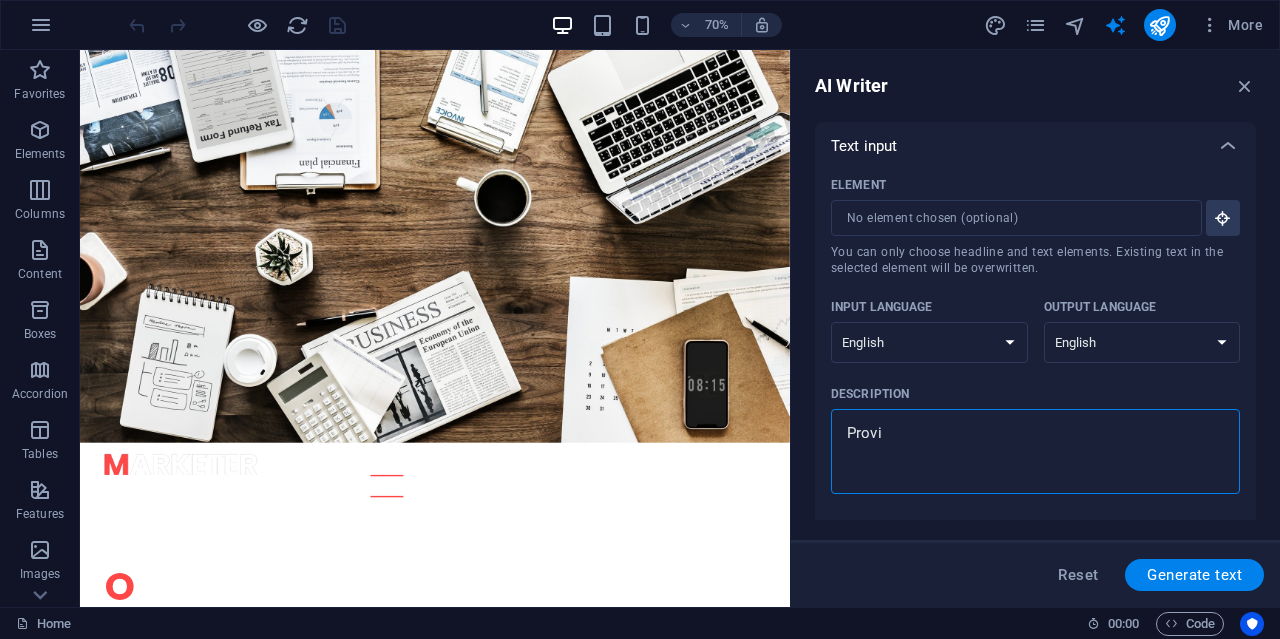 type on "Provid" 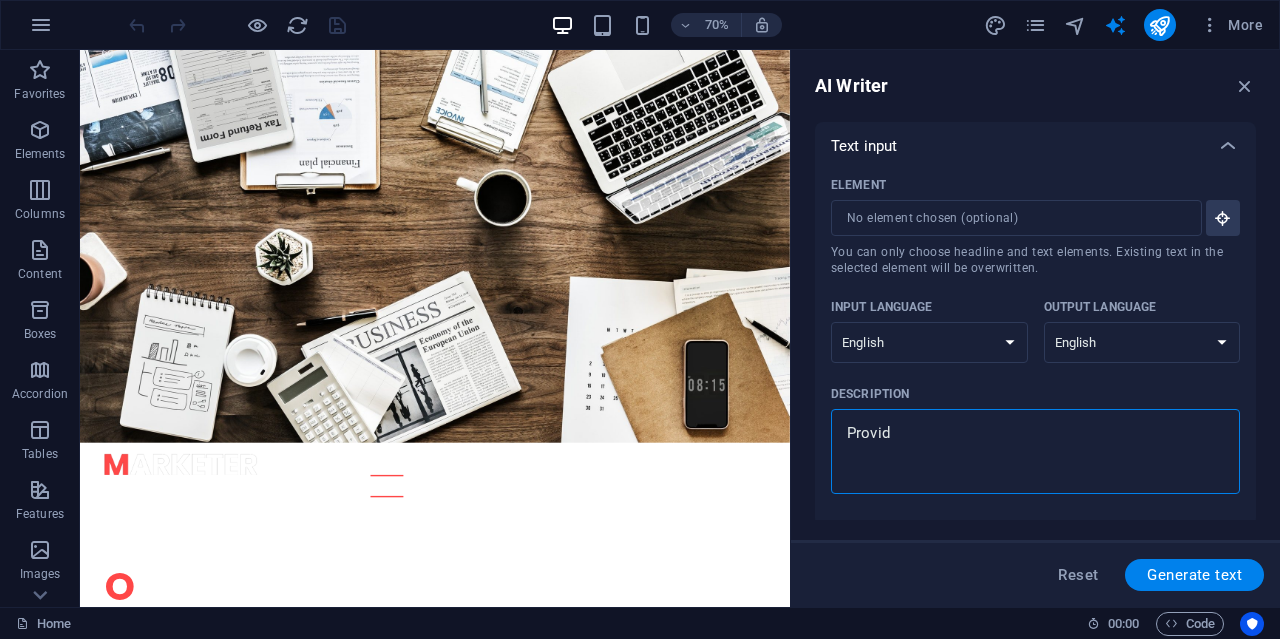 type on "Provide" 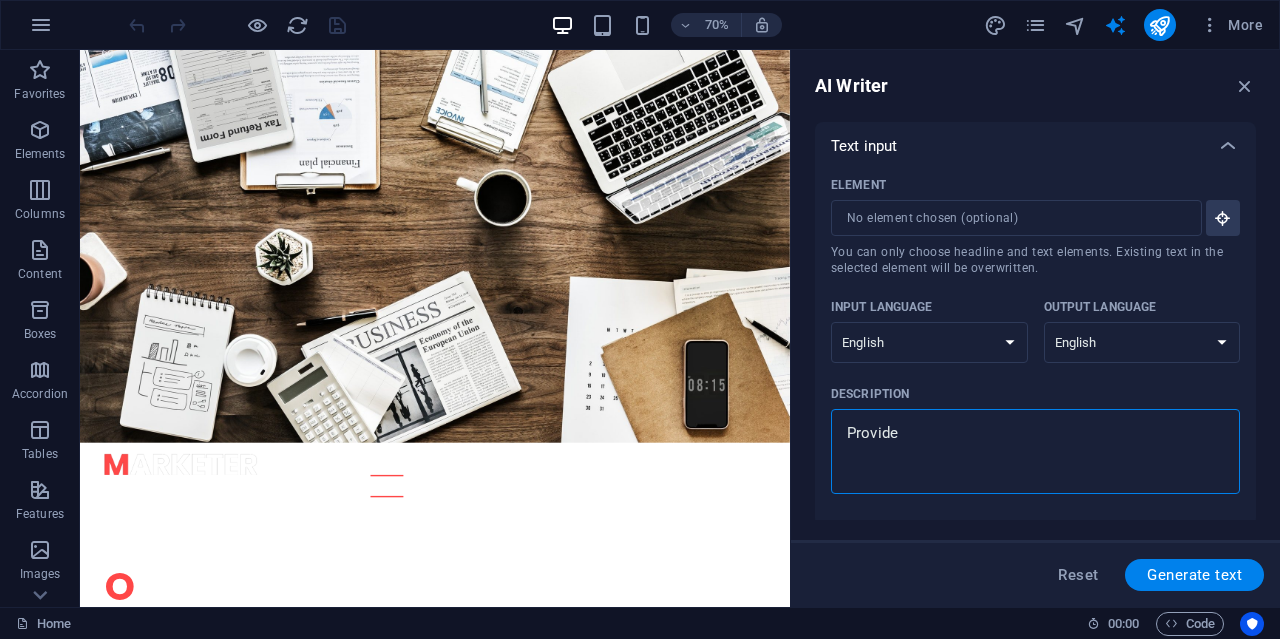 type on "Provide" 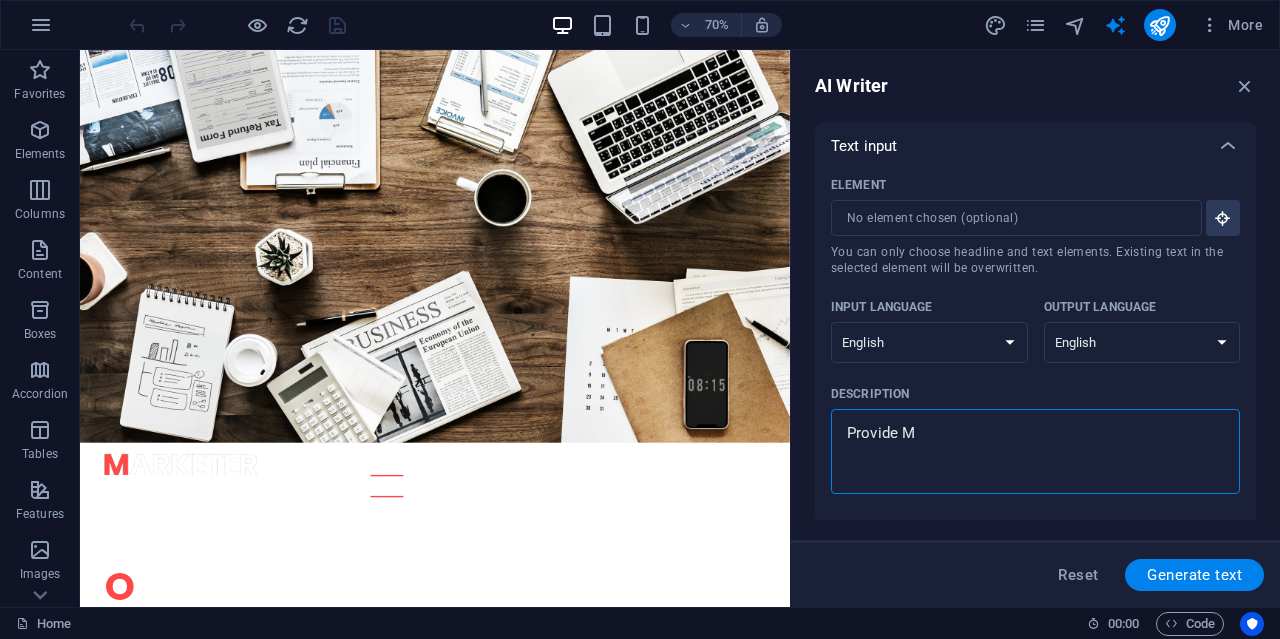 type on "Provide Mu" 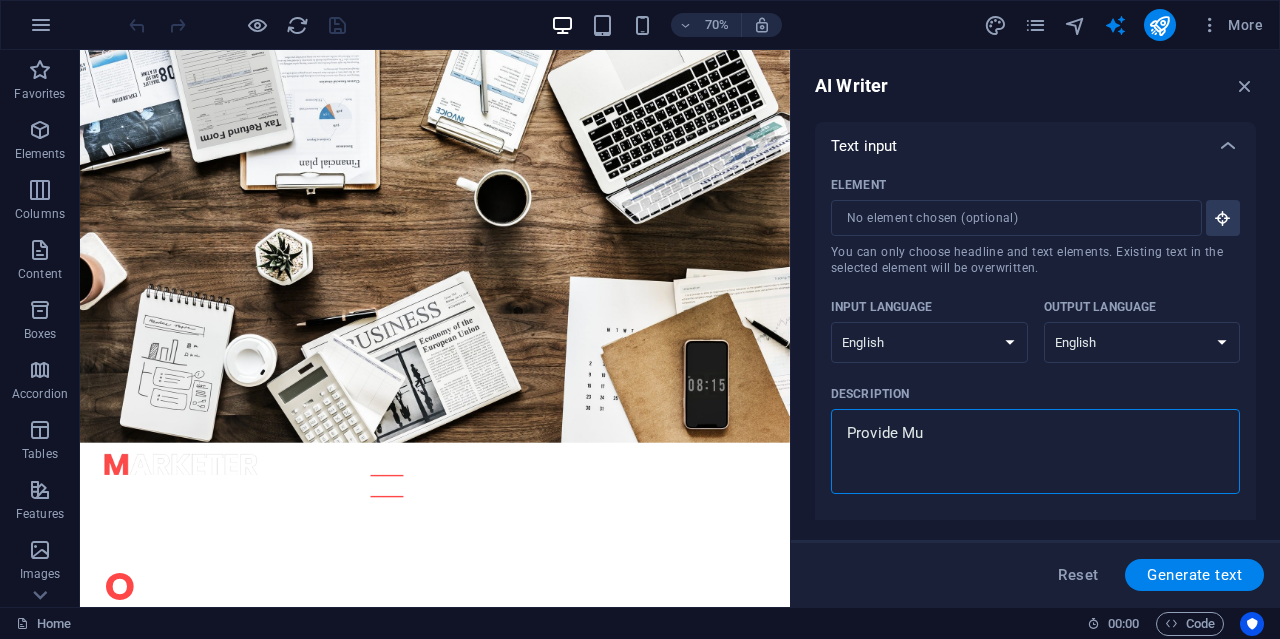 type on "Provide Mul" 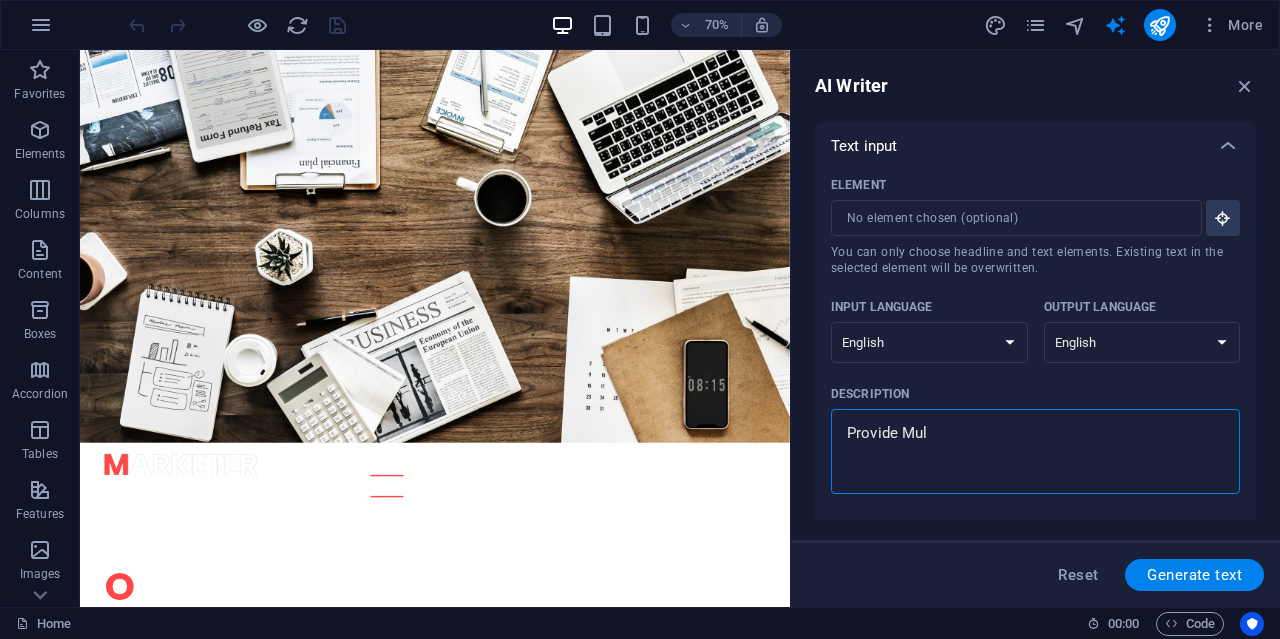 type on "Provide Muli" 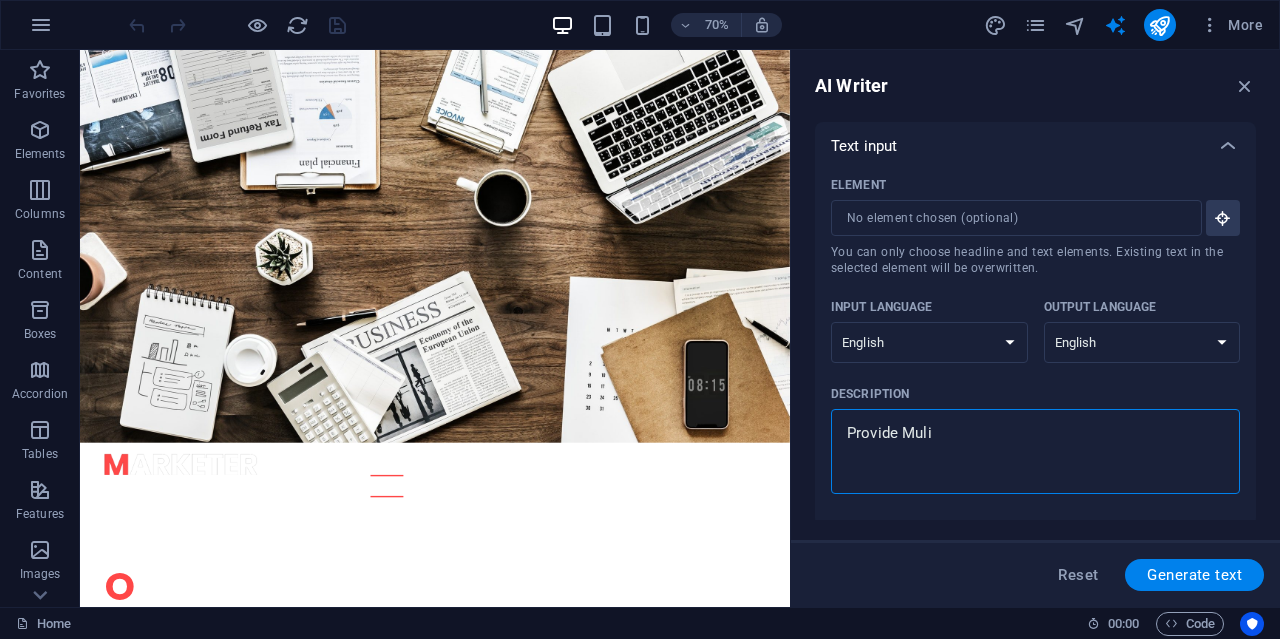 type on "Provide Mulip" 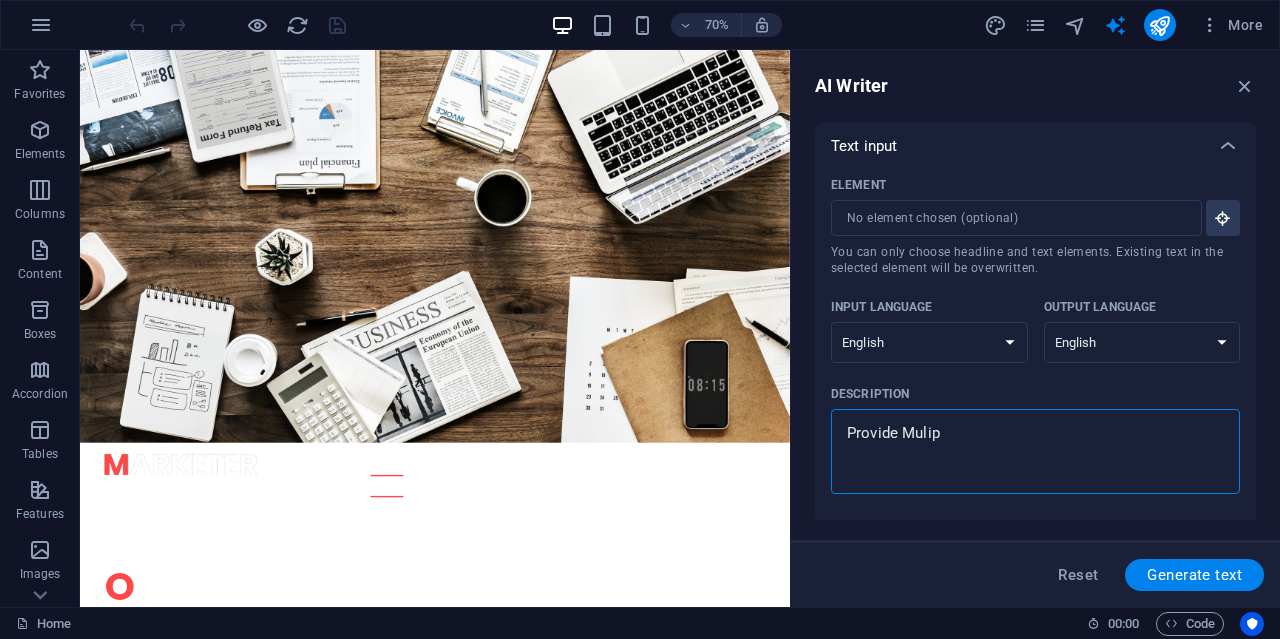 type on "Provide Mulipk" 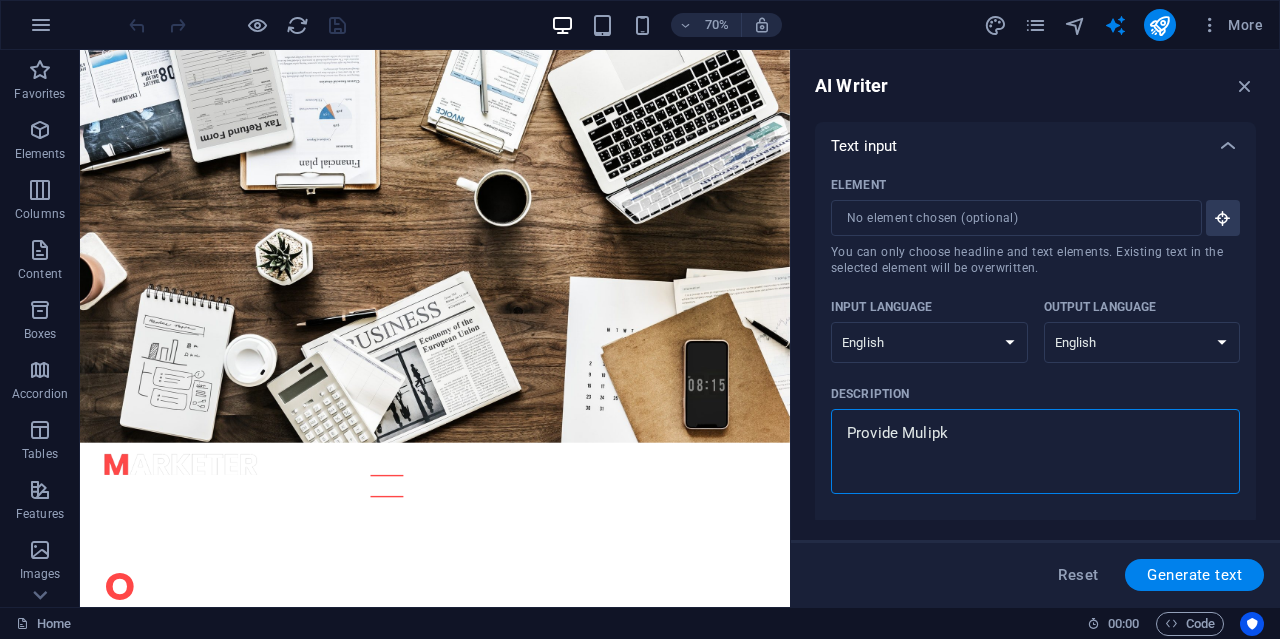 type on "x" 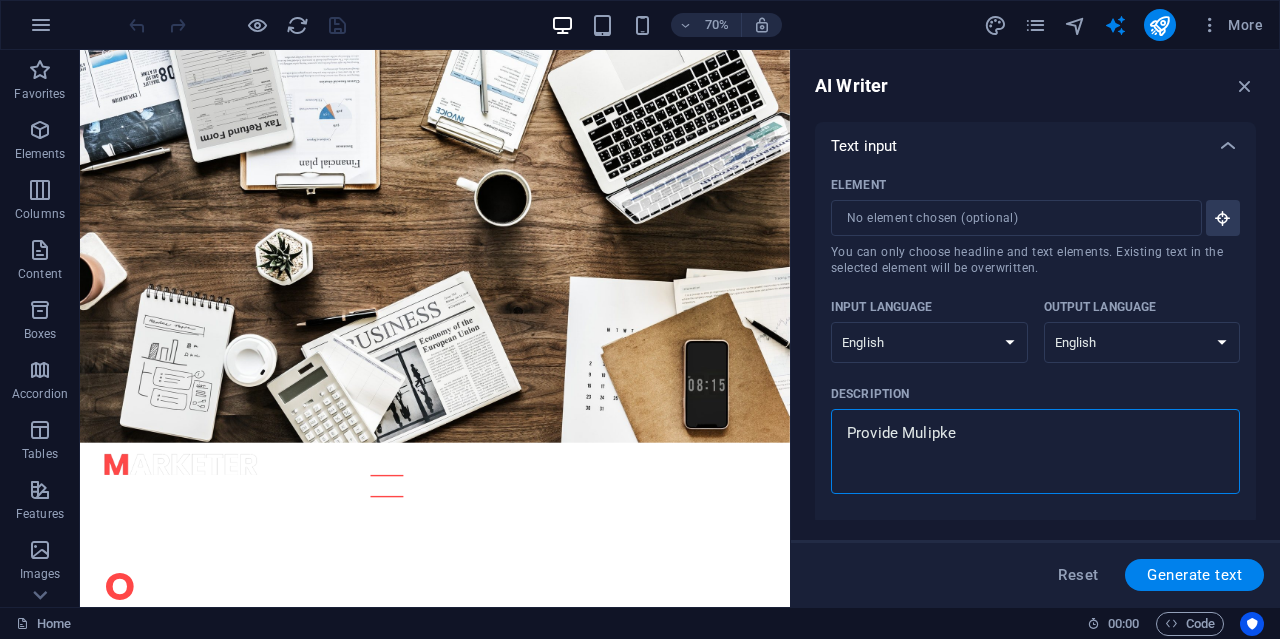 type on "x" 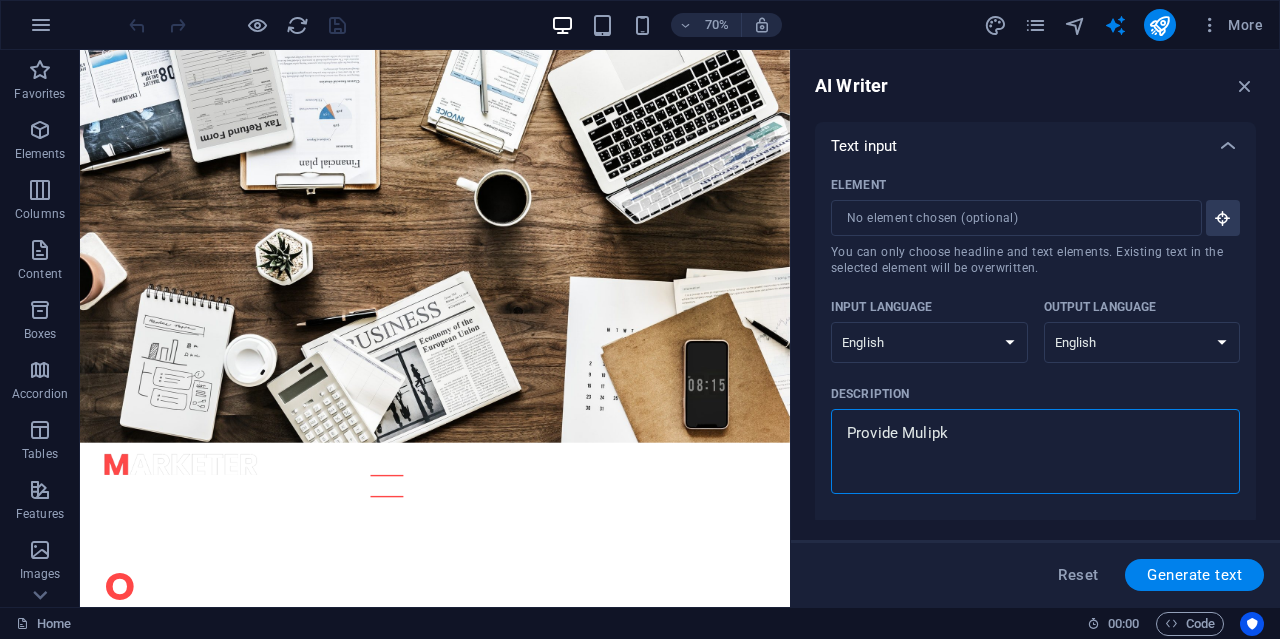 type on "Provide Mulip" 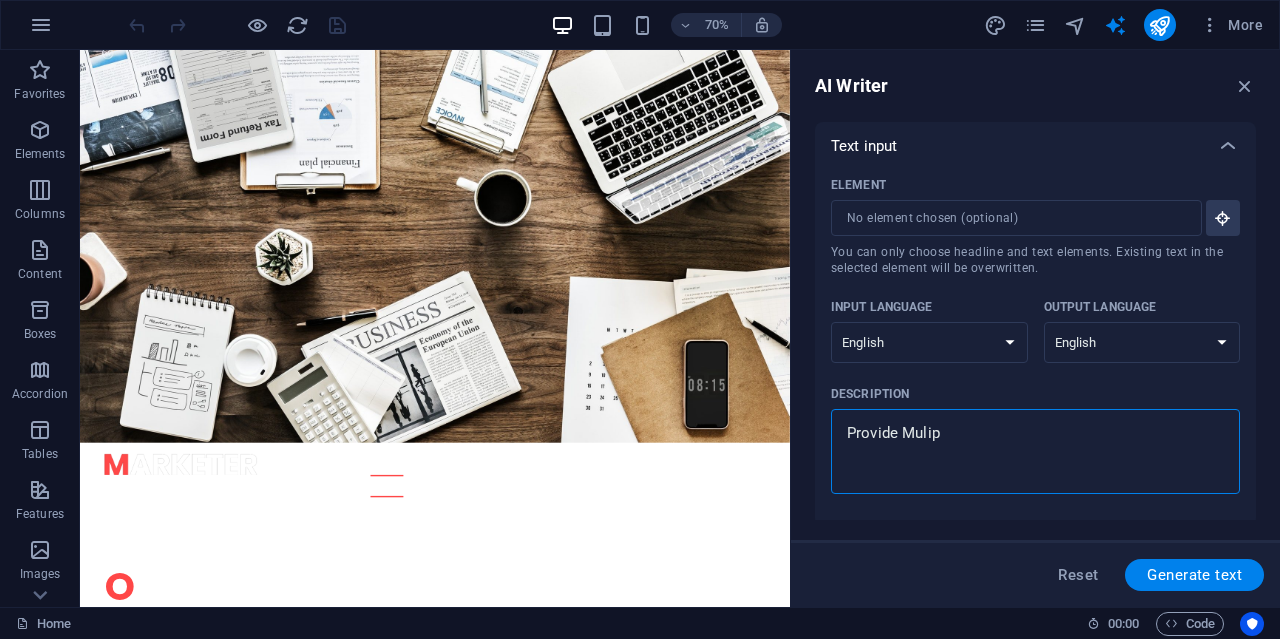 type on "Provide Mulipl" 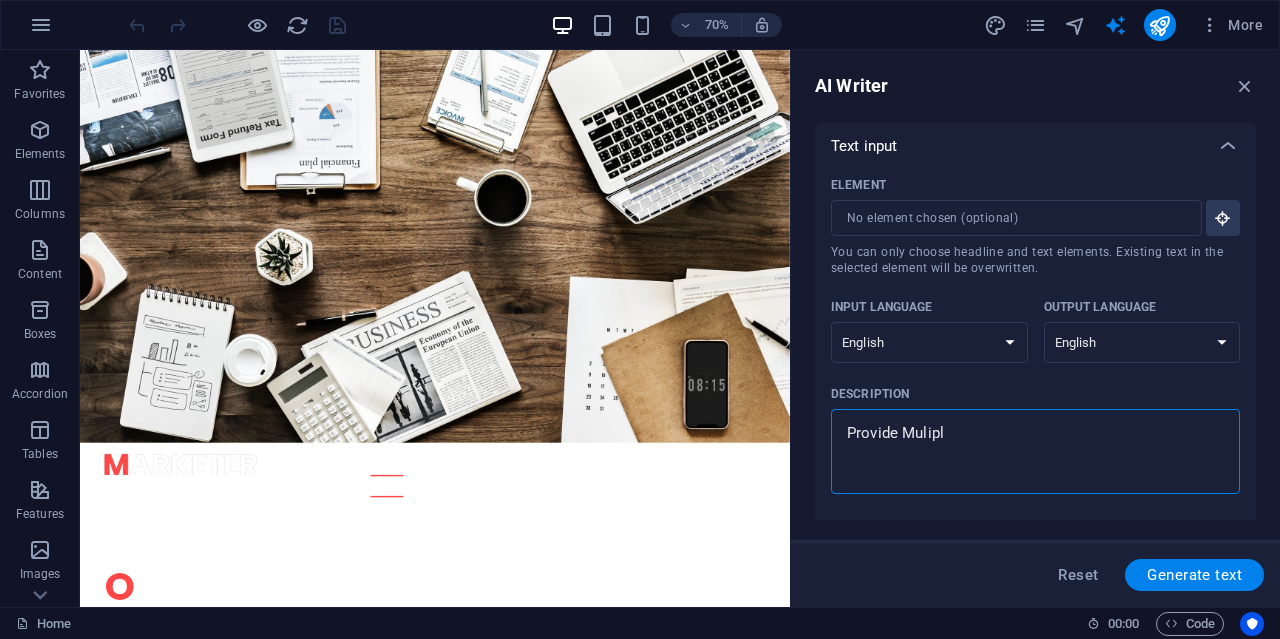type on "Provide Muliple" 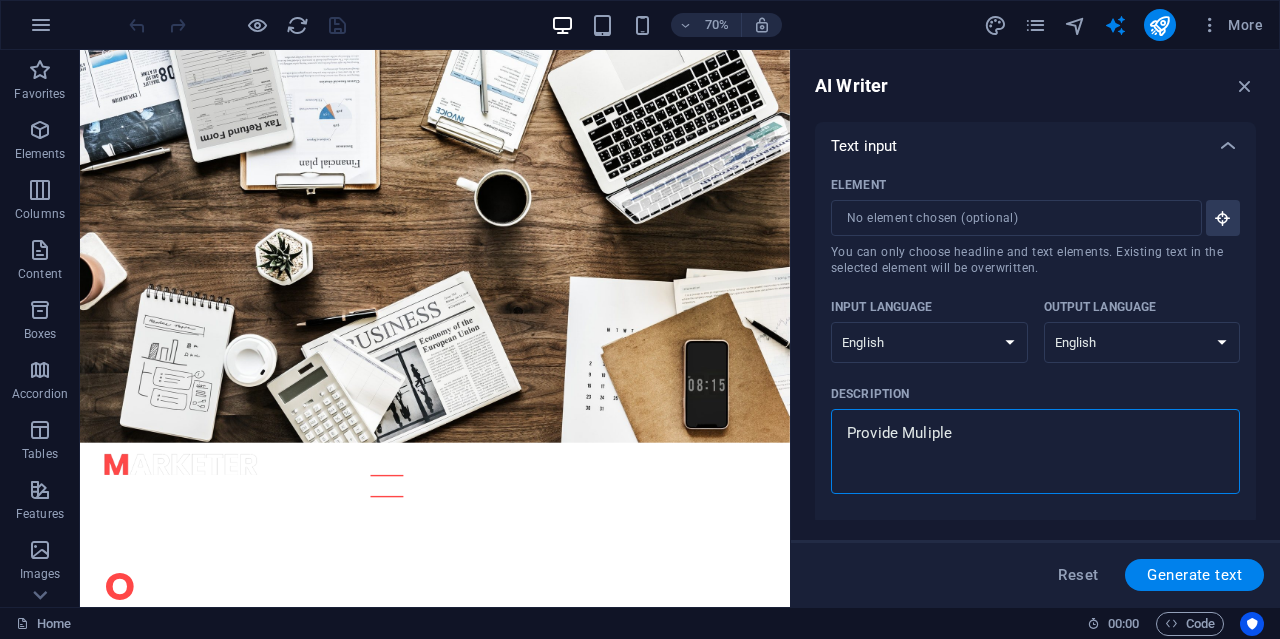 type on "Provide Muliple" 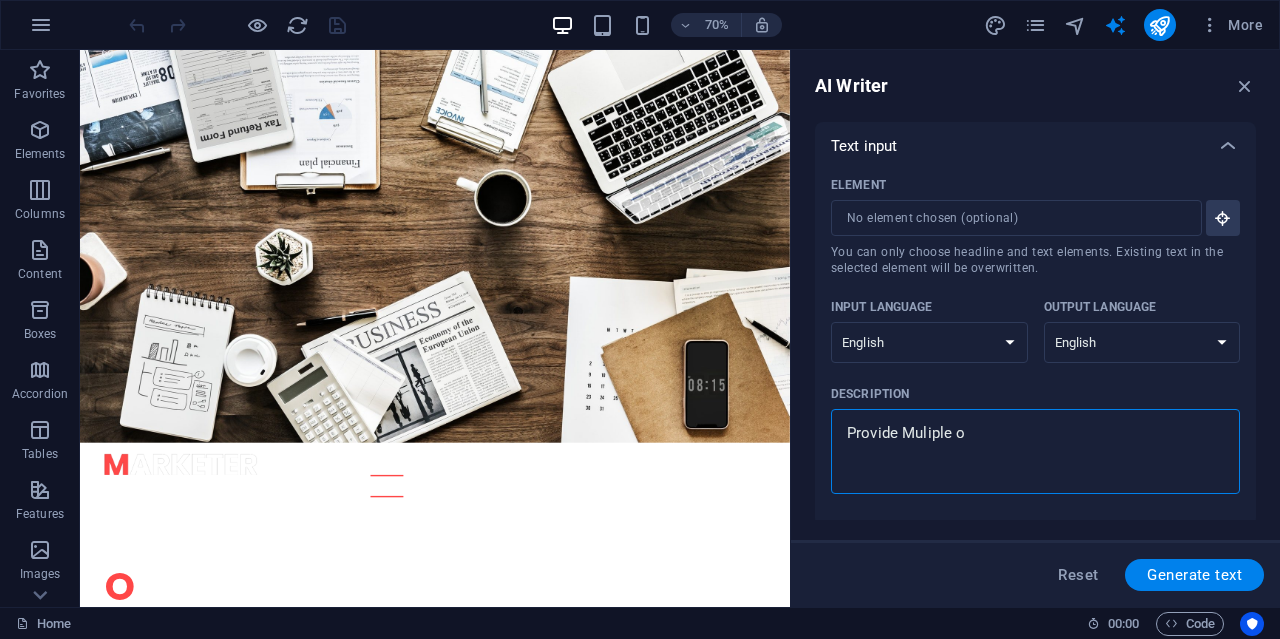 type on "Provide Muliple op" 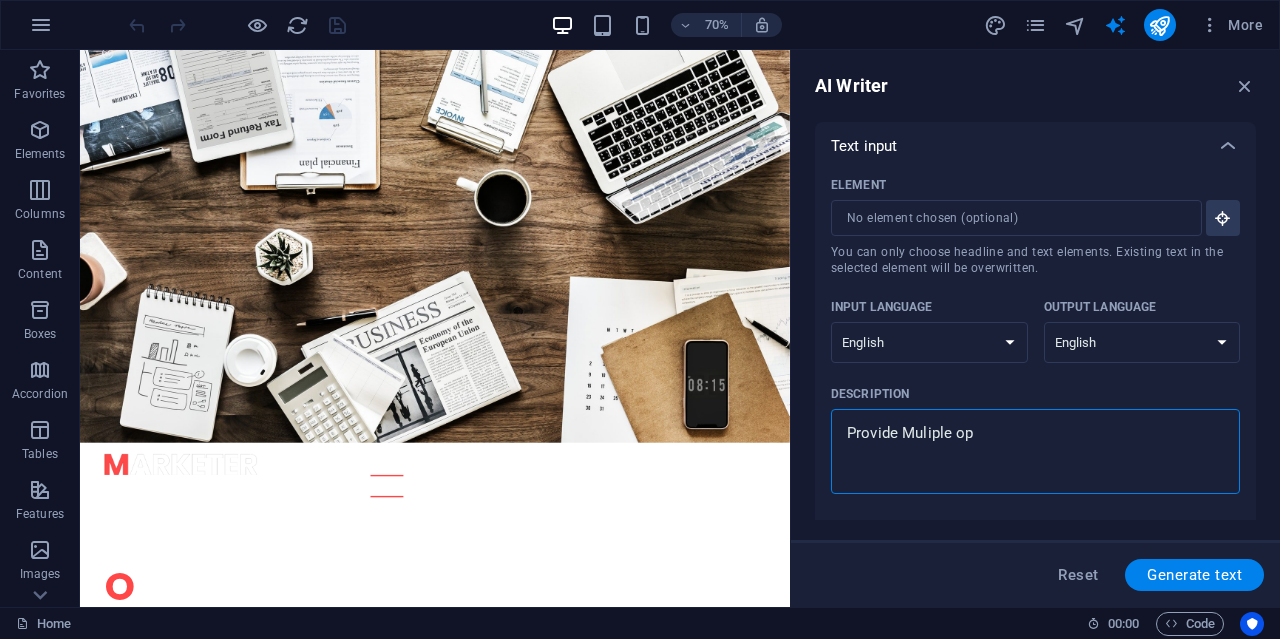 type on "Provide Muliple opt" 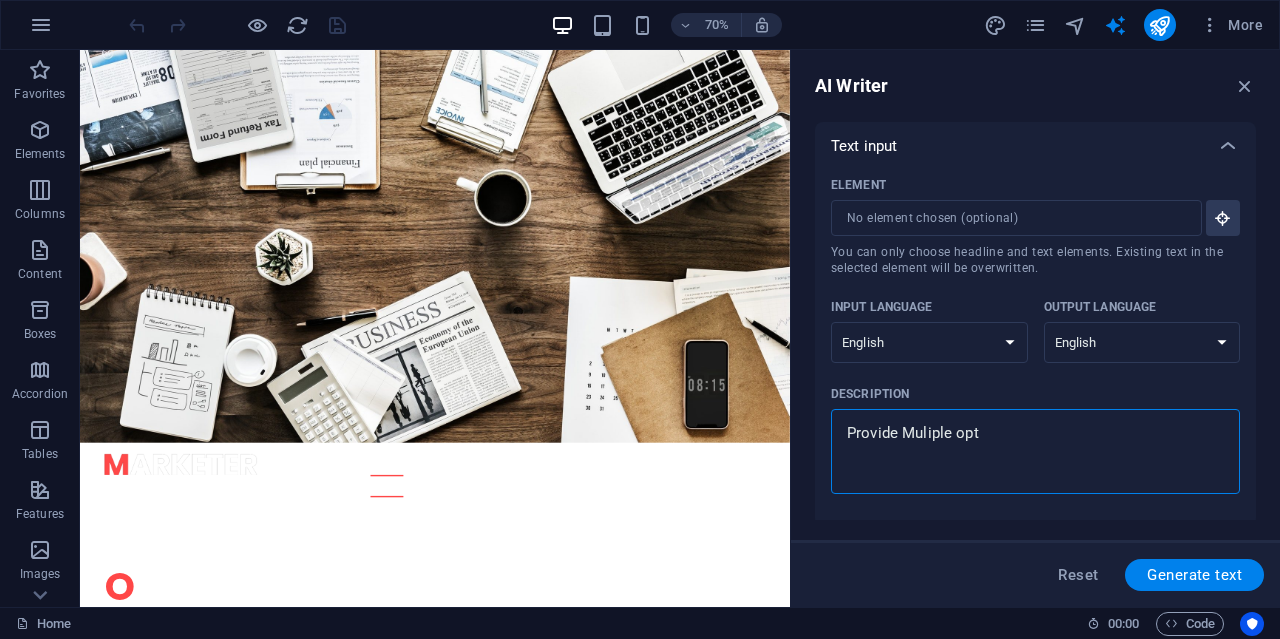 type on "Provide Muliple opti" 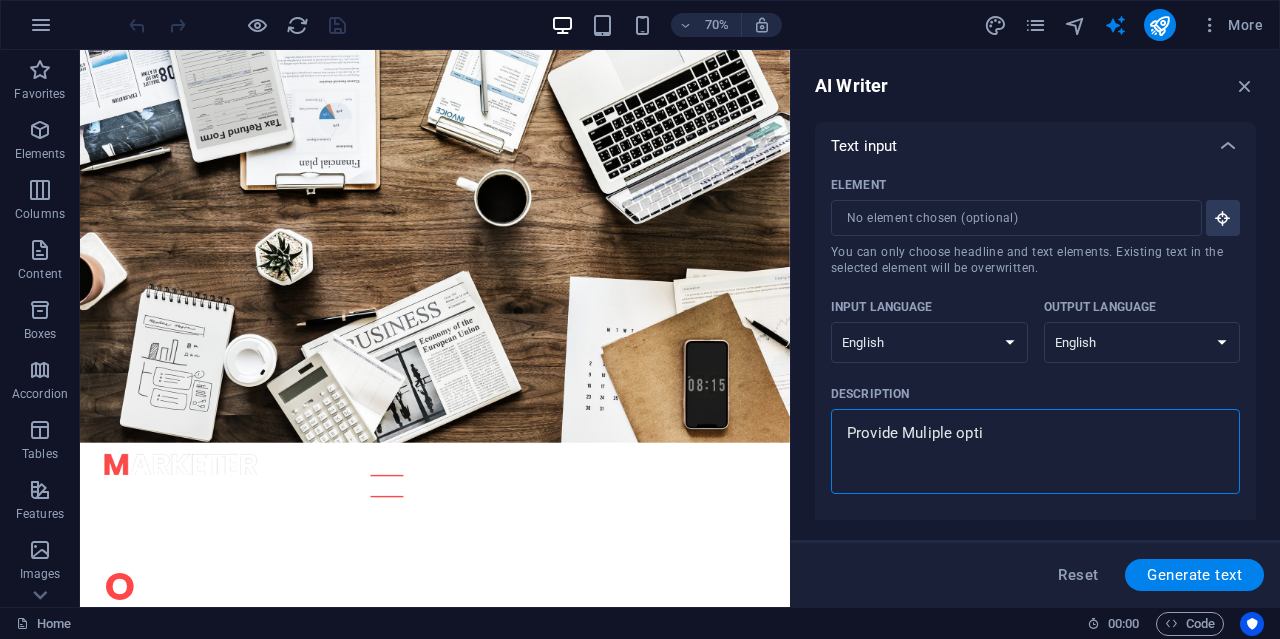 type on "Provide Muliple optio" 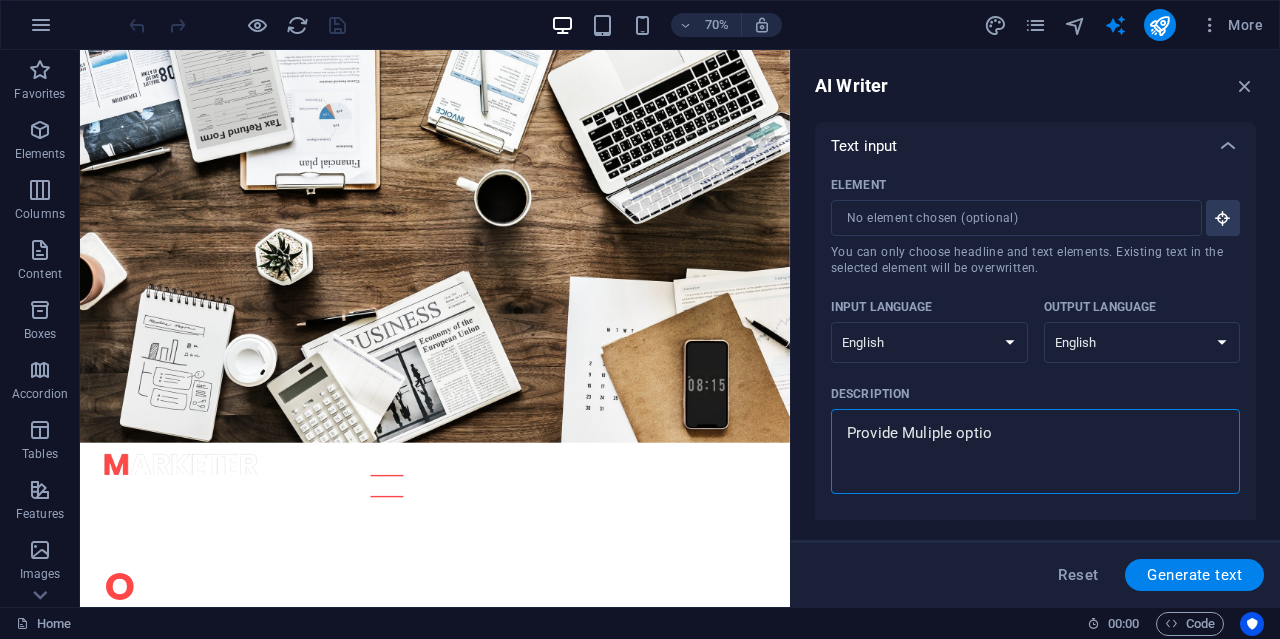 type on "x" 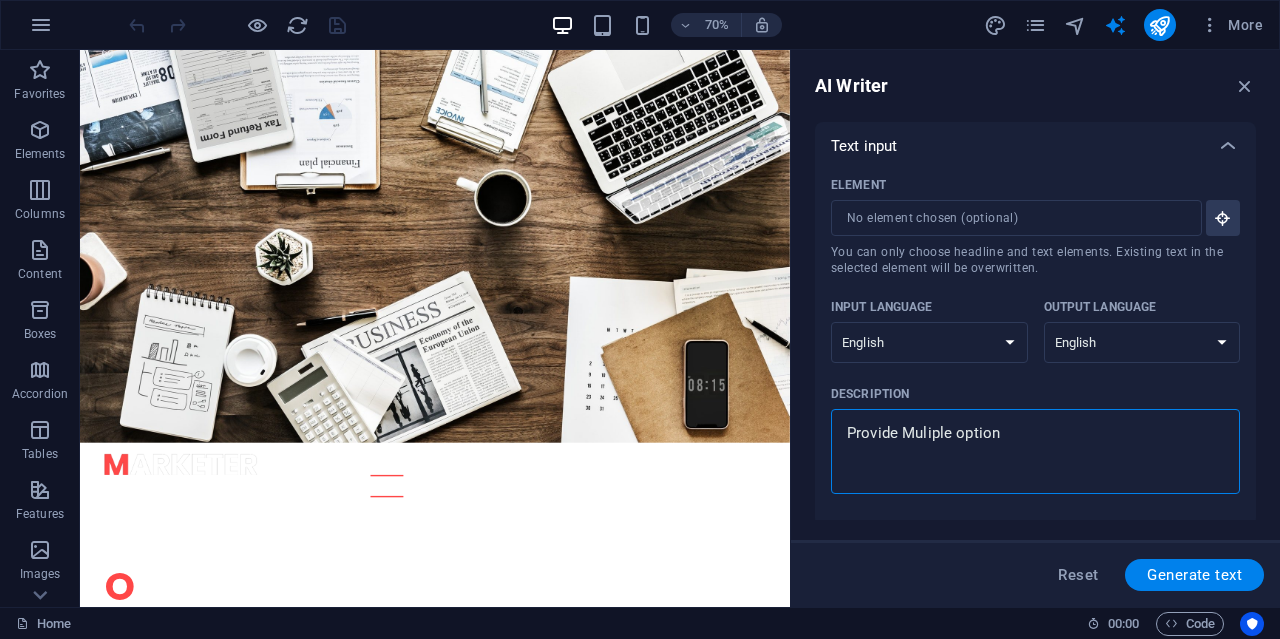 type on "Provide Muliple options" 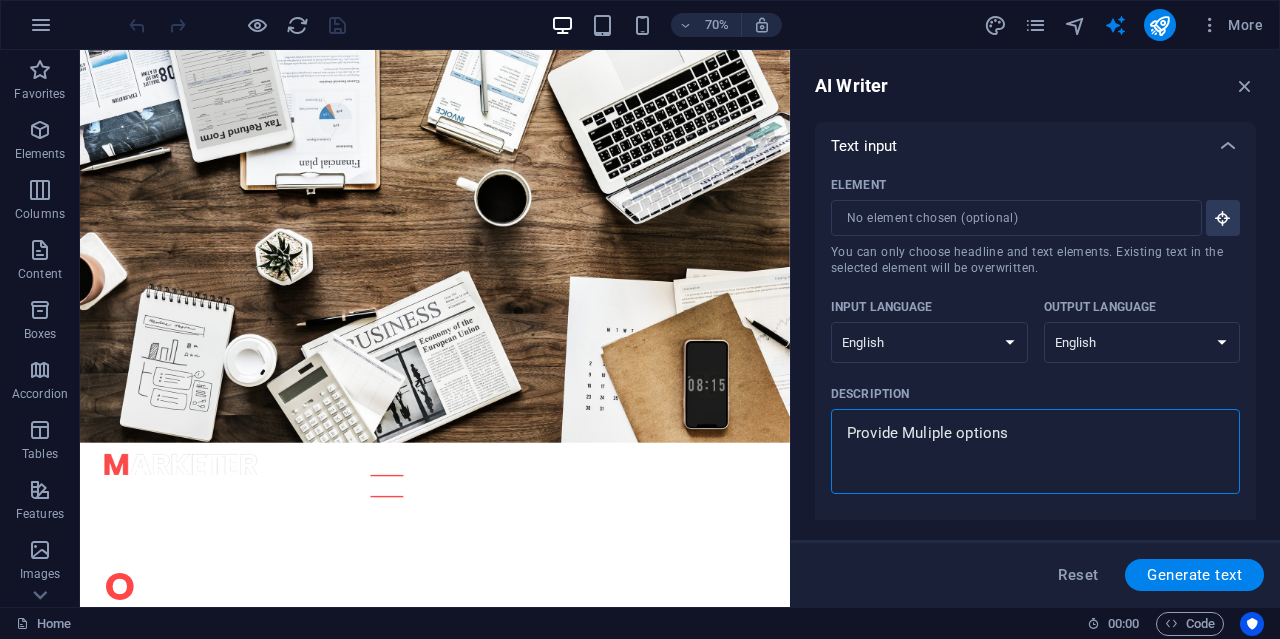 type on "Provide Muliple options" 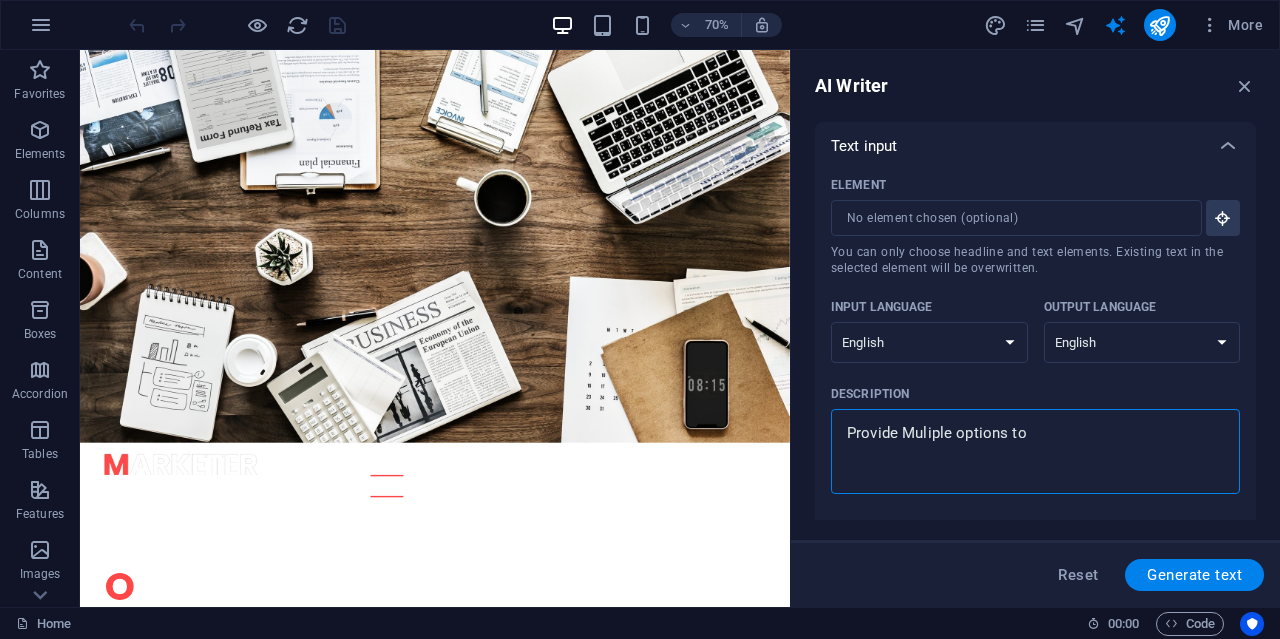 type on "Provide Muliple options to" 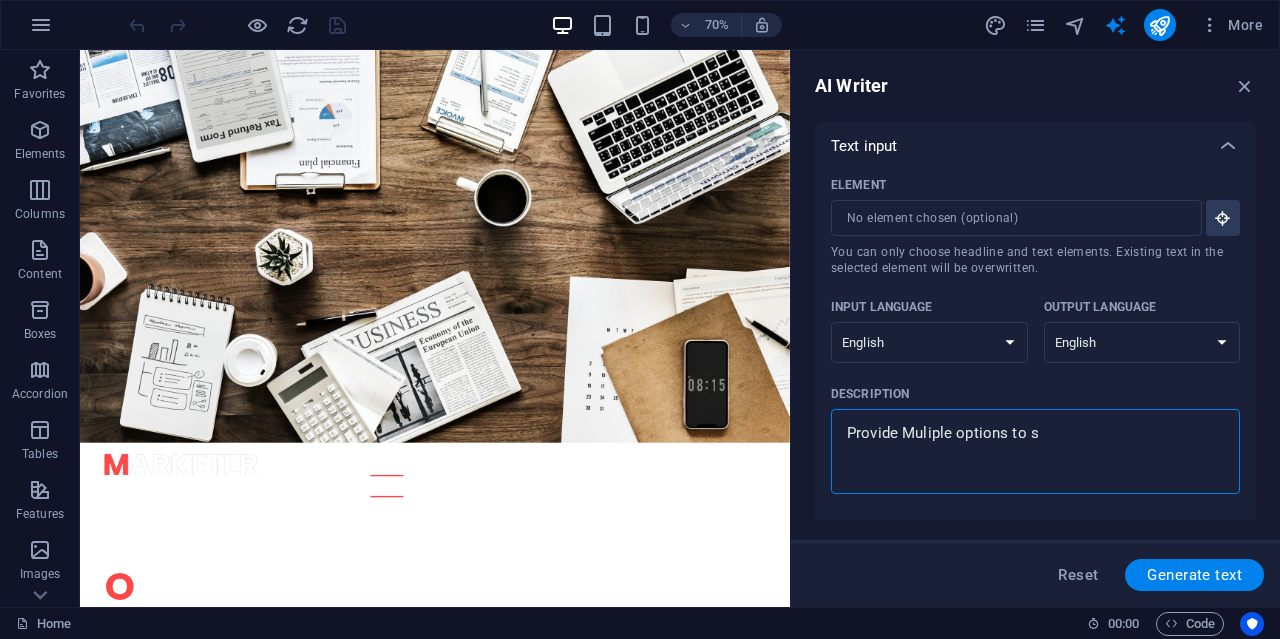 type on "Provide Muliple options to su" 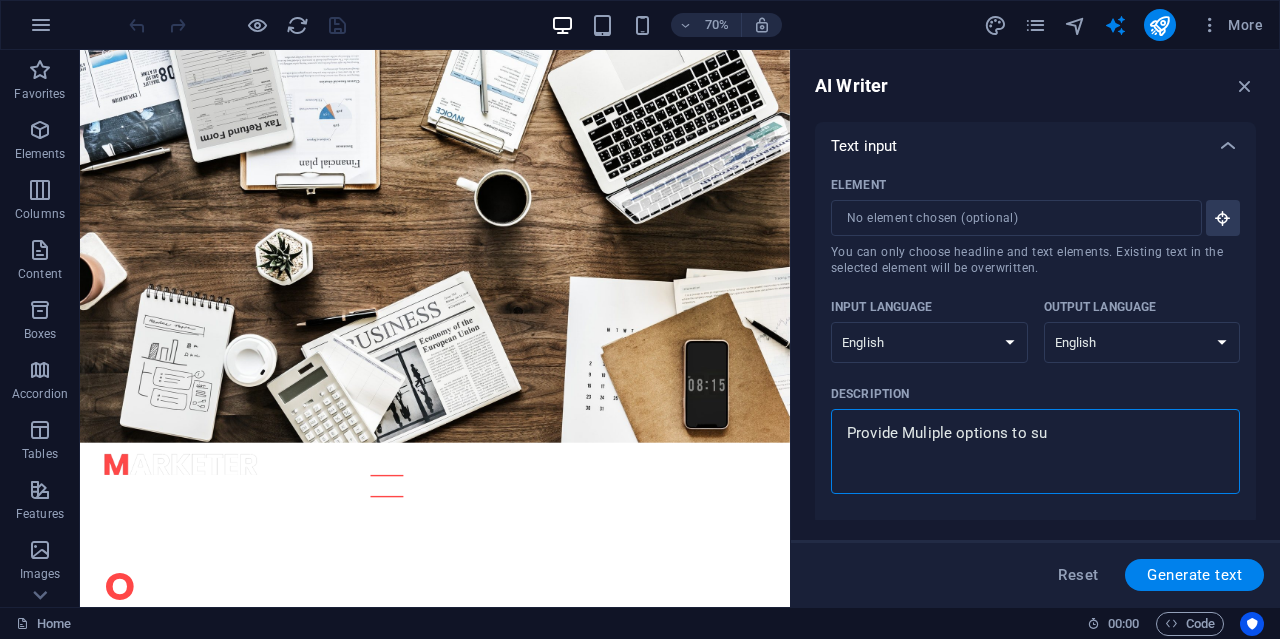 type on "Provide Muliple options to suc" 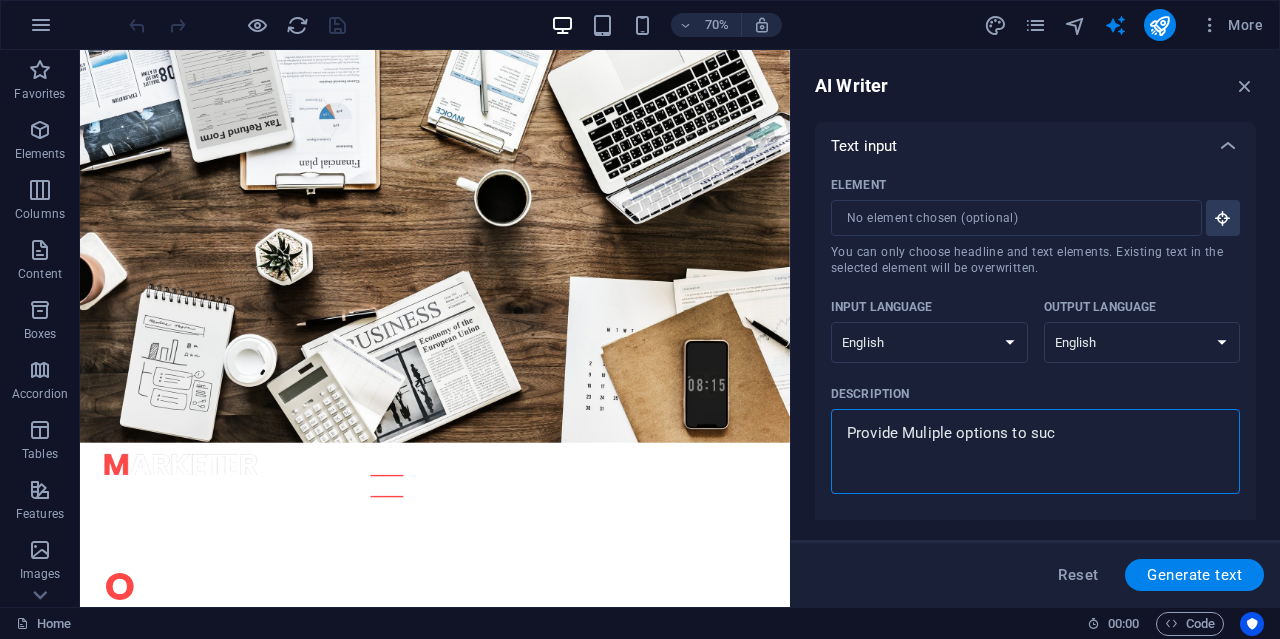 type on "Provide Muliple options to succ" 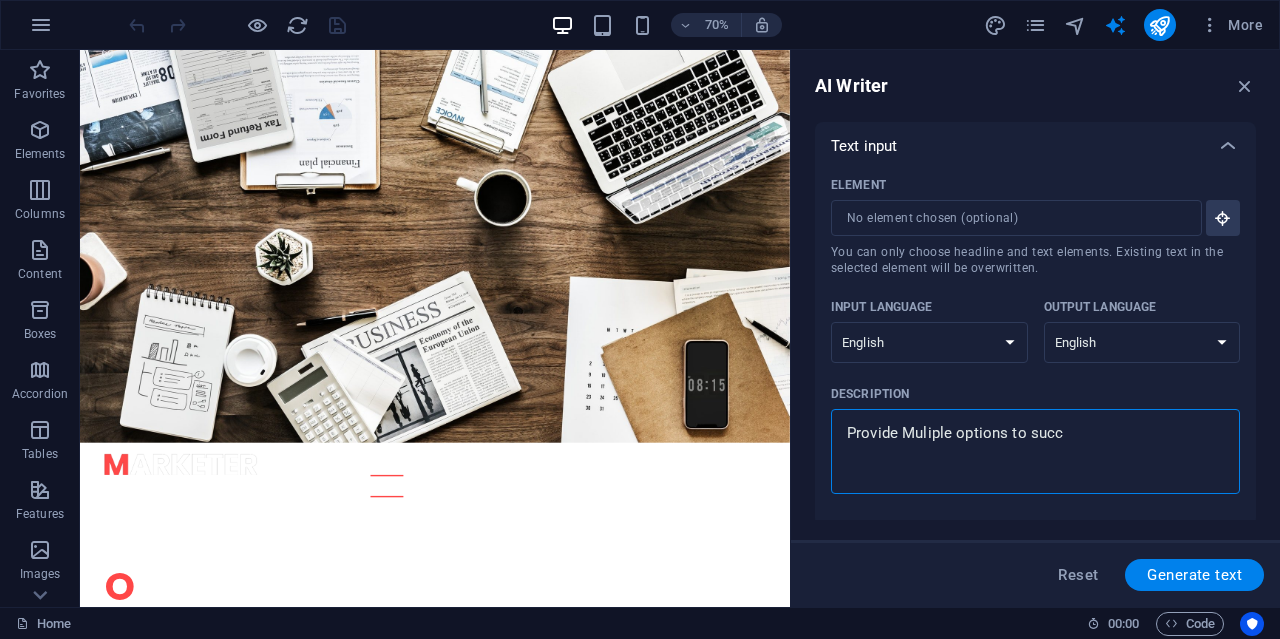 type on "Provide Muliple options to succe" 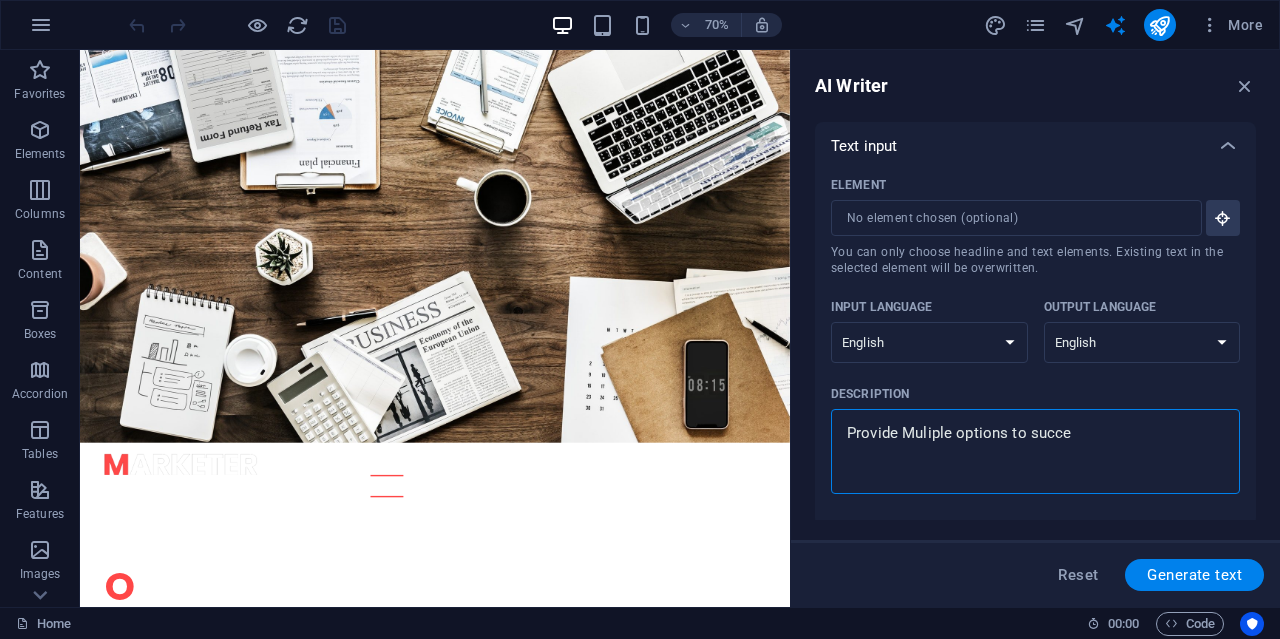type on "Provide Muliple options to succed" 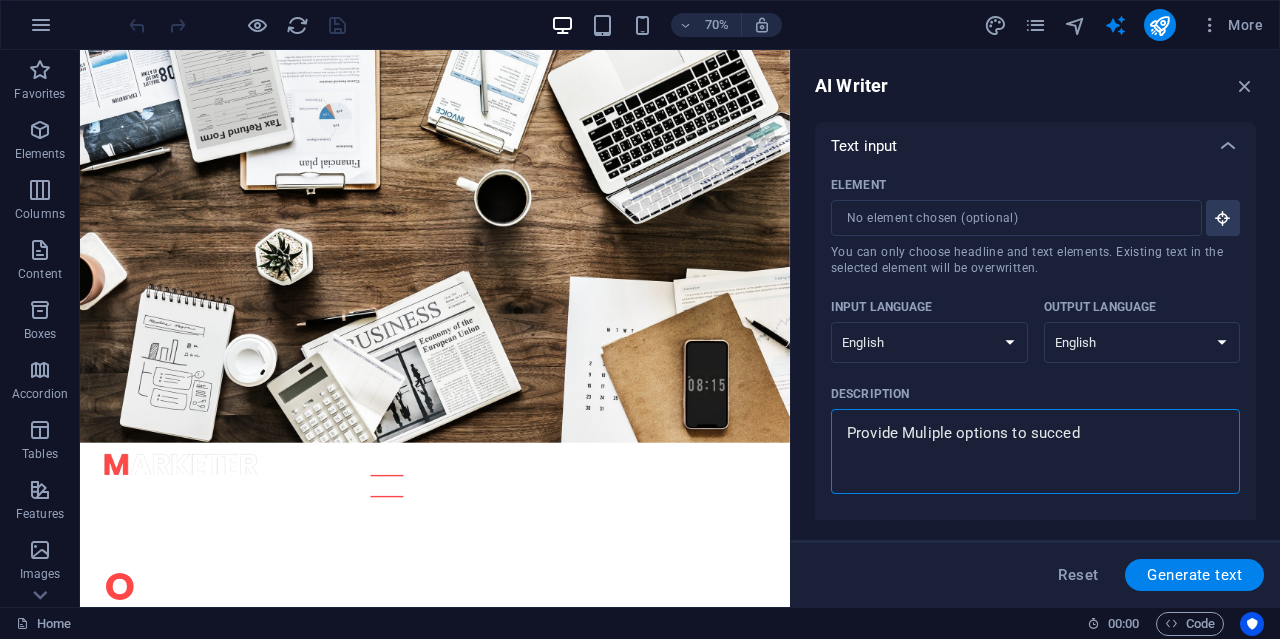 type on "Provide Muliple options to succedd" 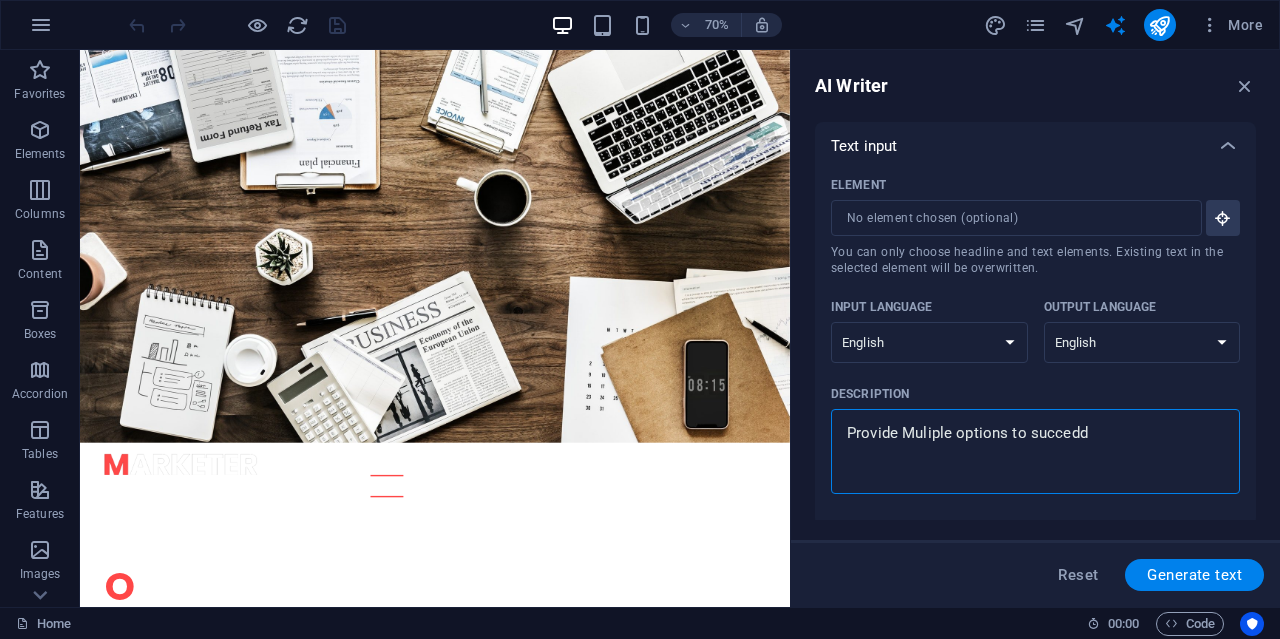 type on "Provide Muliple options to succedd" 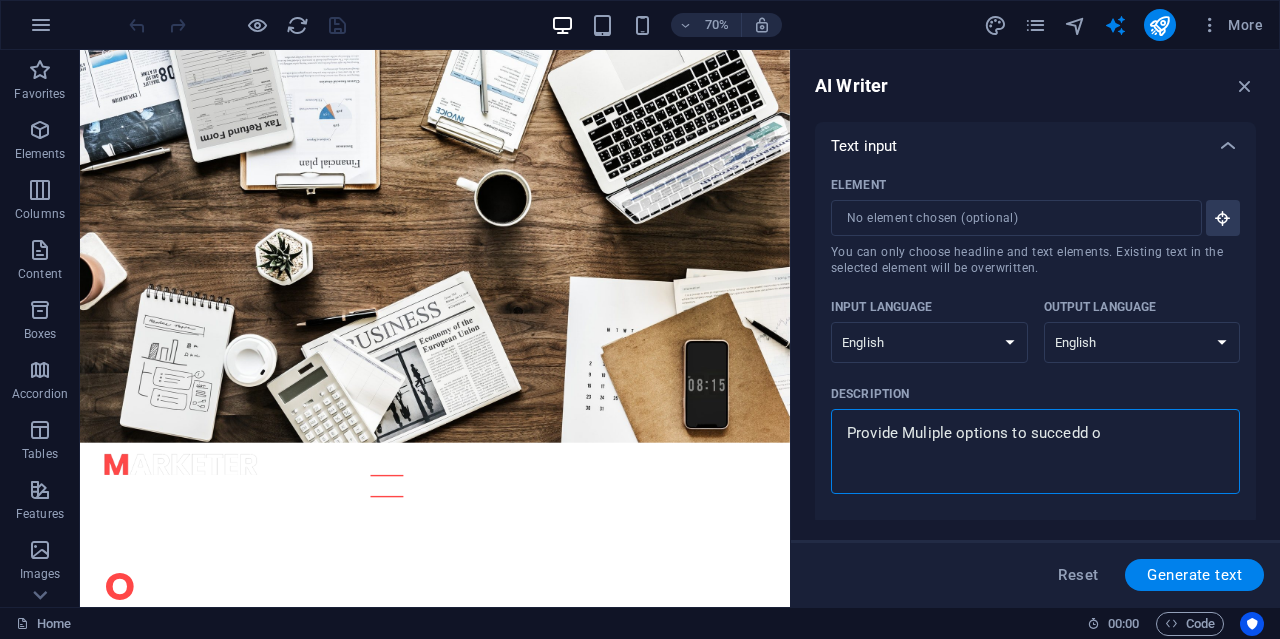 type on "Provide Muliple options to succedd on" 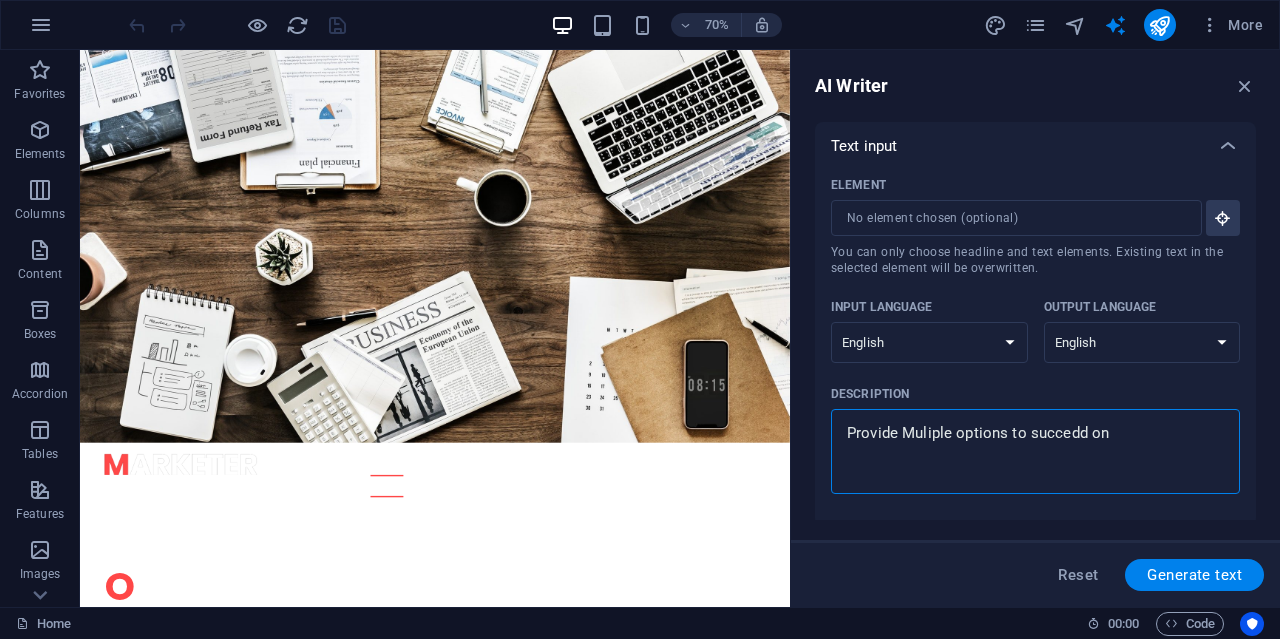 type on "Provide Muliple options to succedd onl" 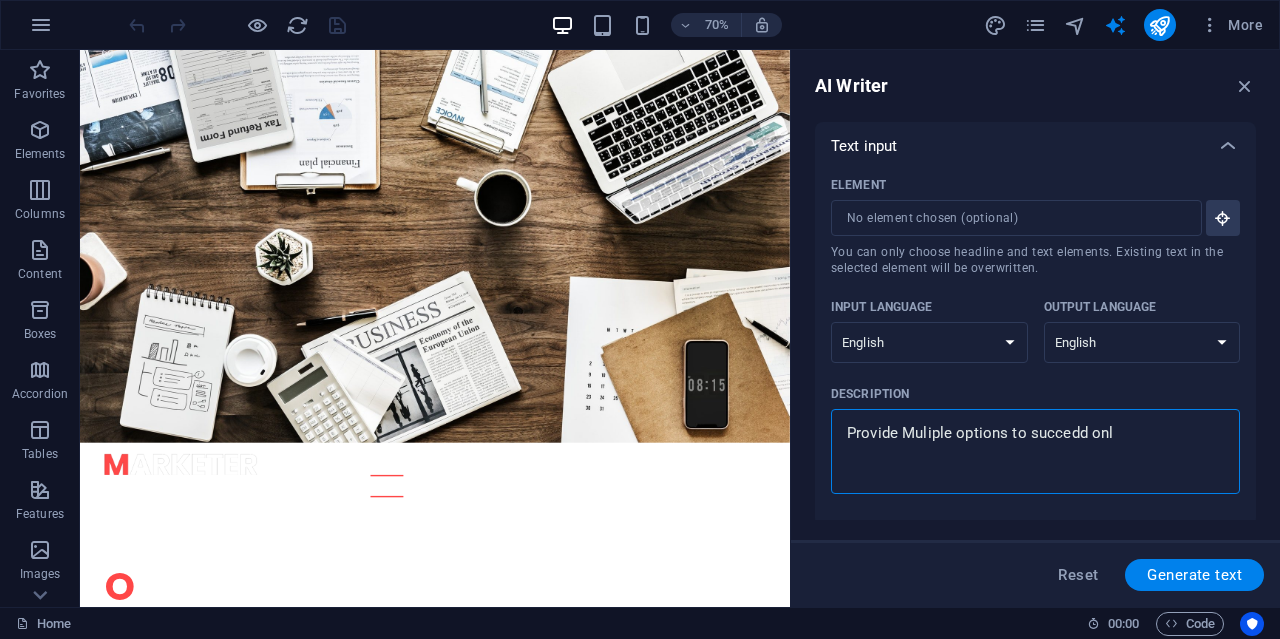 type on "Provide Muliple options to succedd onli" 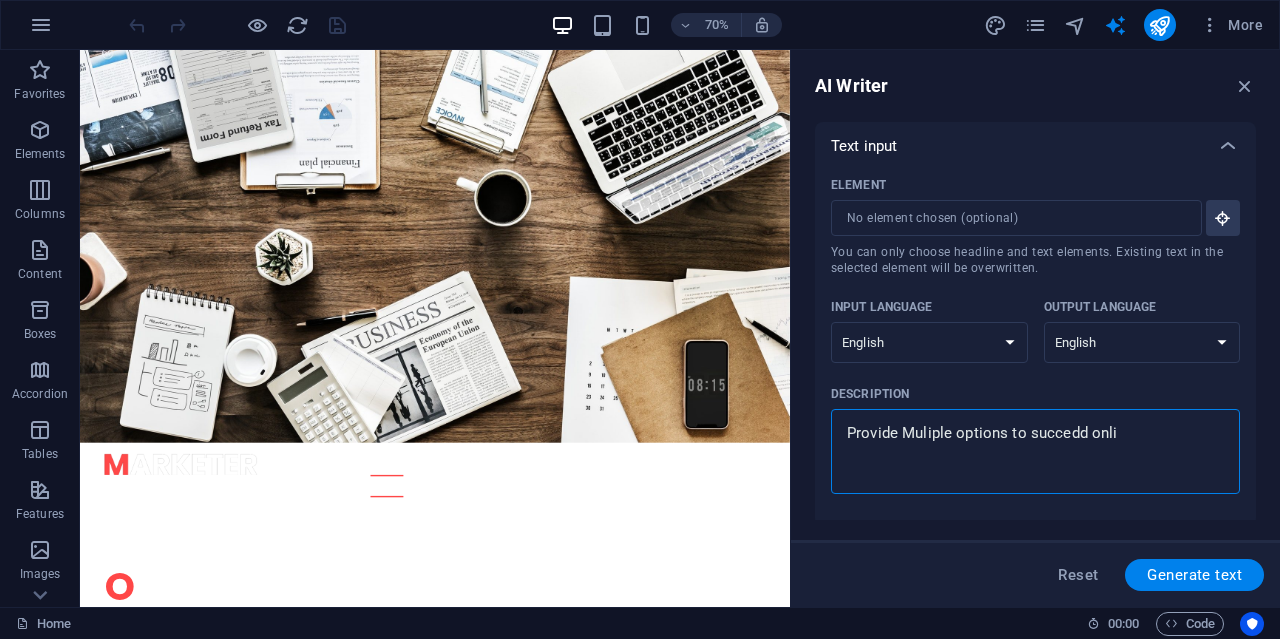type on "Provide Muliple options to succedd onlin" 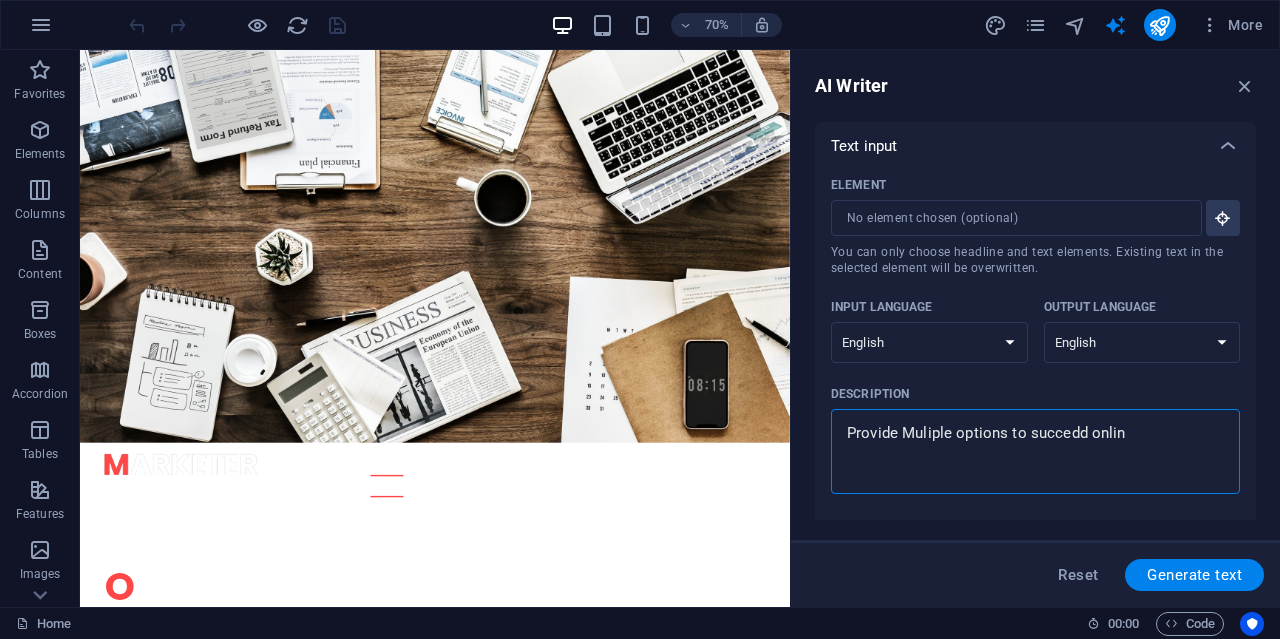 type on "Provide Muliple options to succedd online" 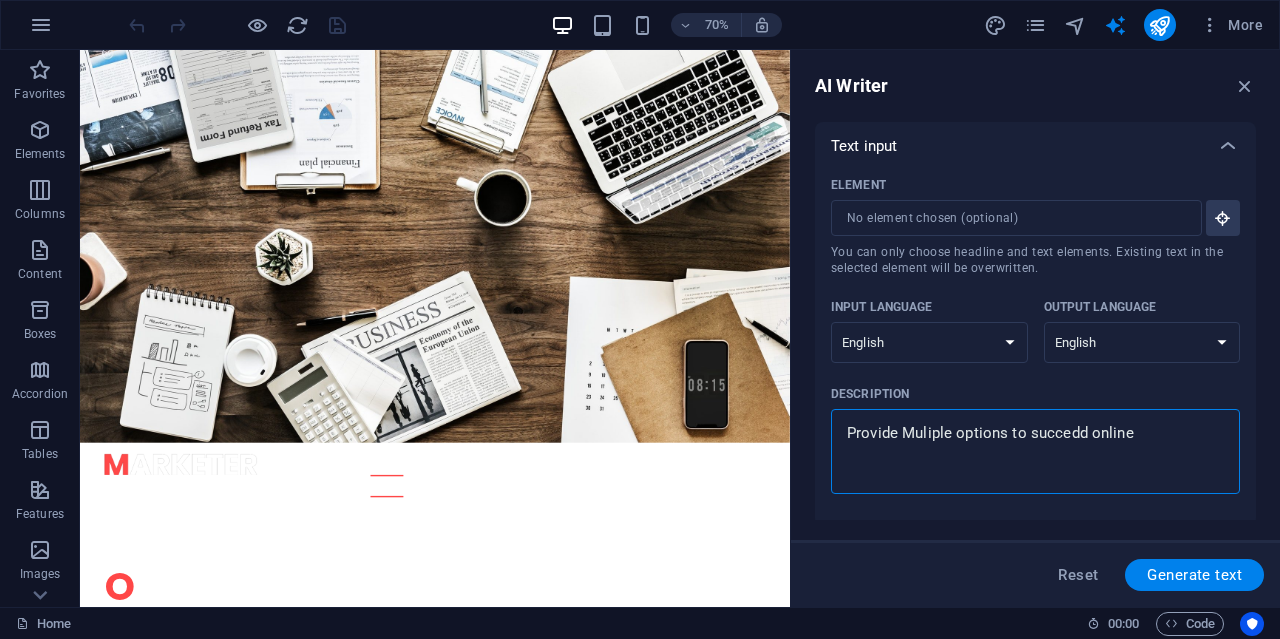 type on "x" 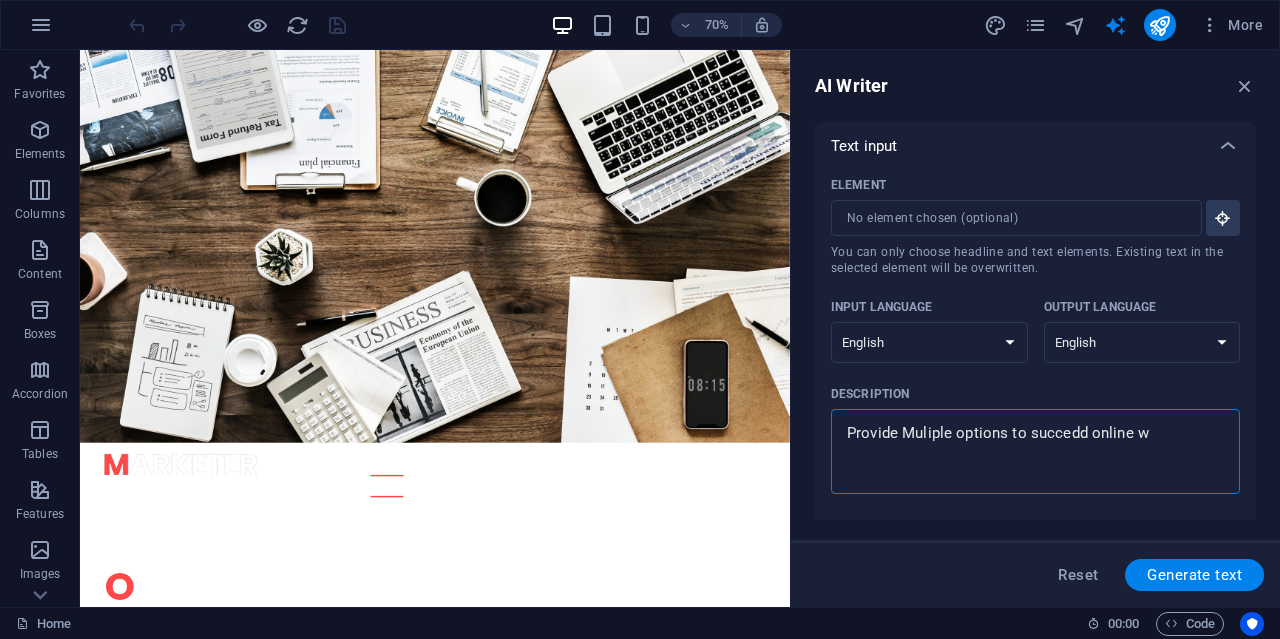 type on "Provide Muliple options to succedd online wi" 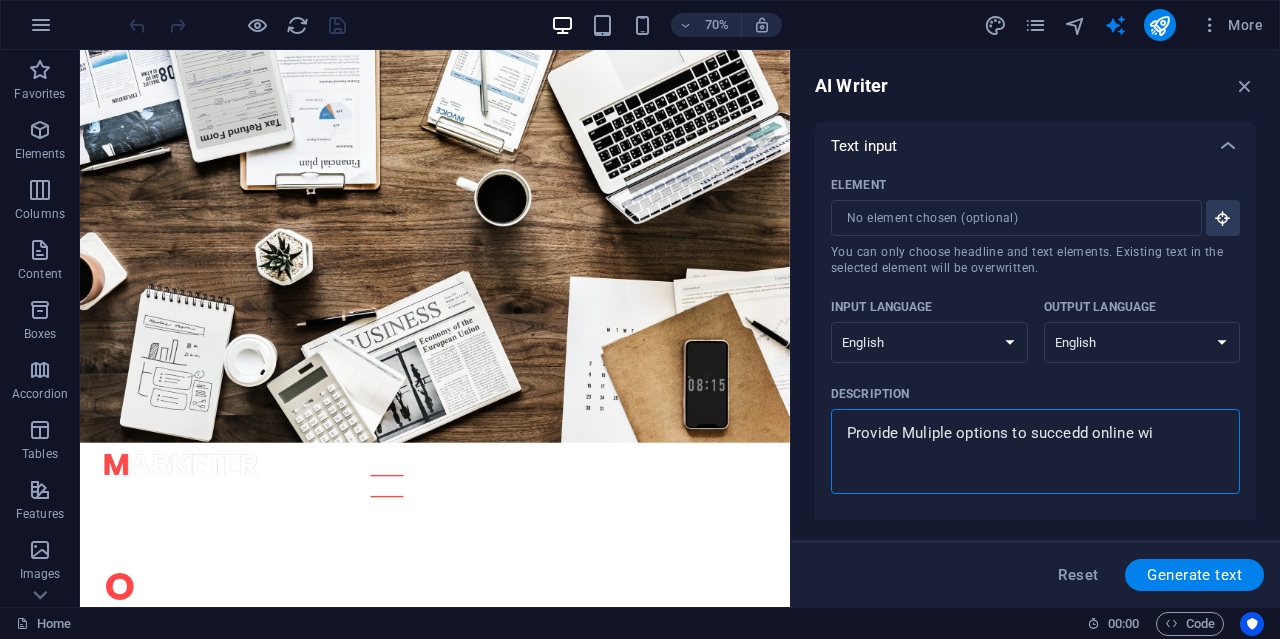 type on "Provide Muliple options to succedd online wit" 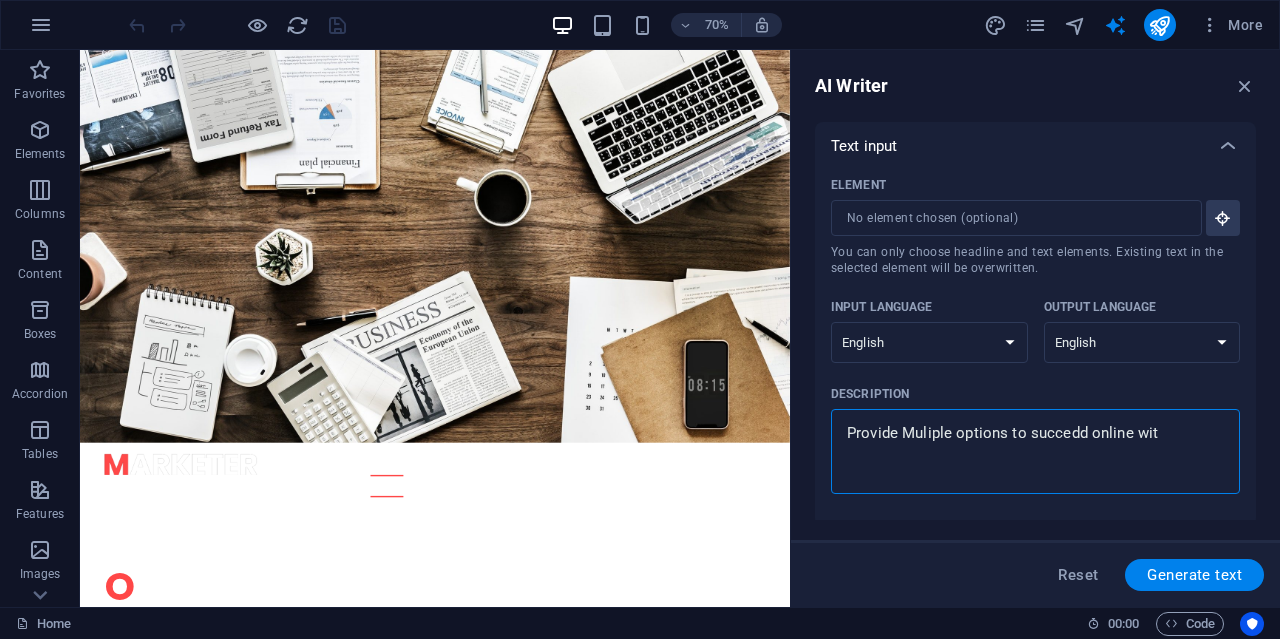 type on "Provide Muliple options to succedd online with" 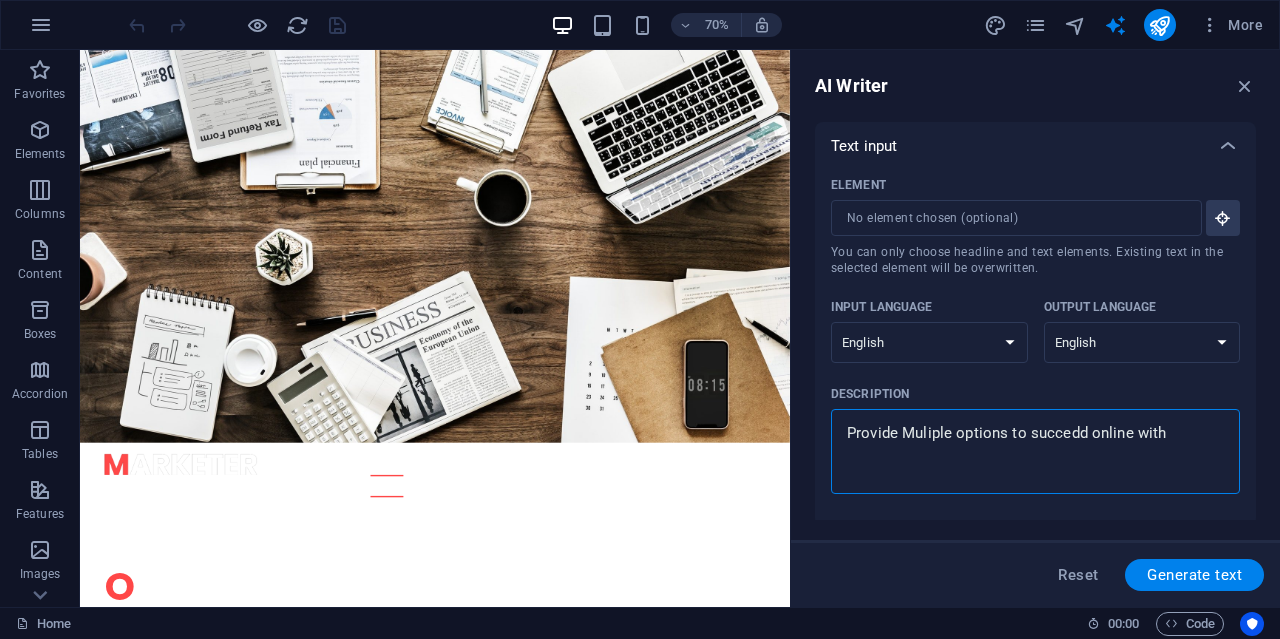 type on "Provide Muliple options to succedd online with" 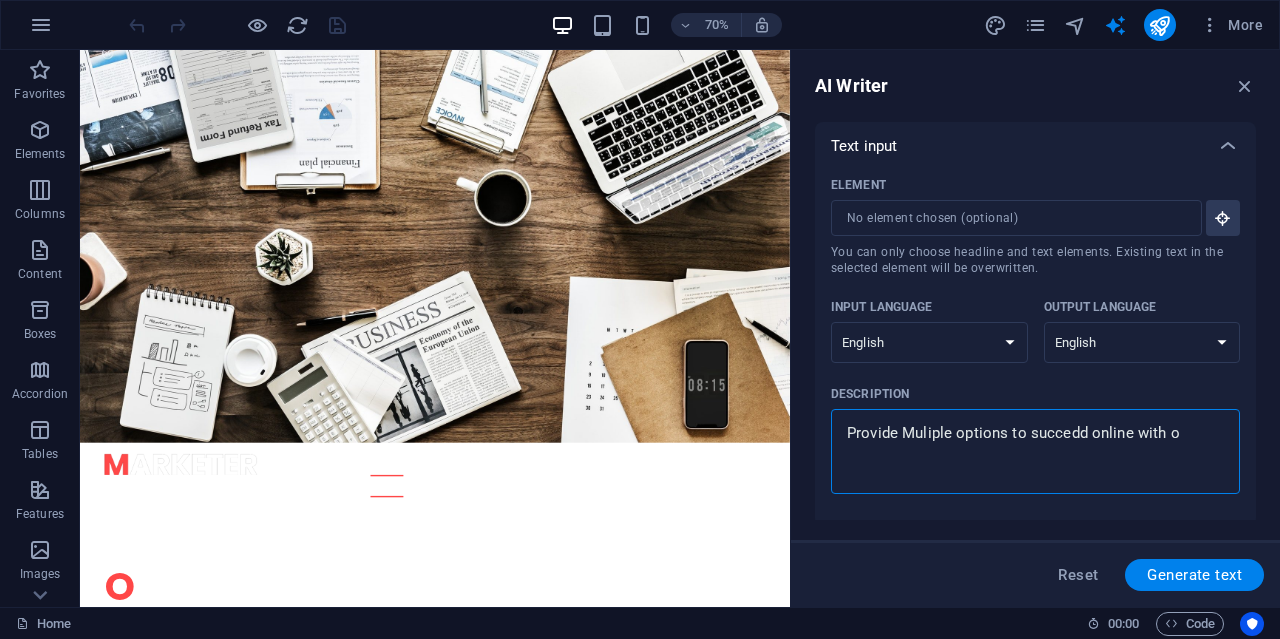 type on "Provide Muliple options to succedd online with ou" 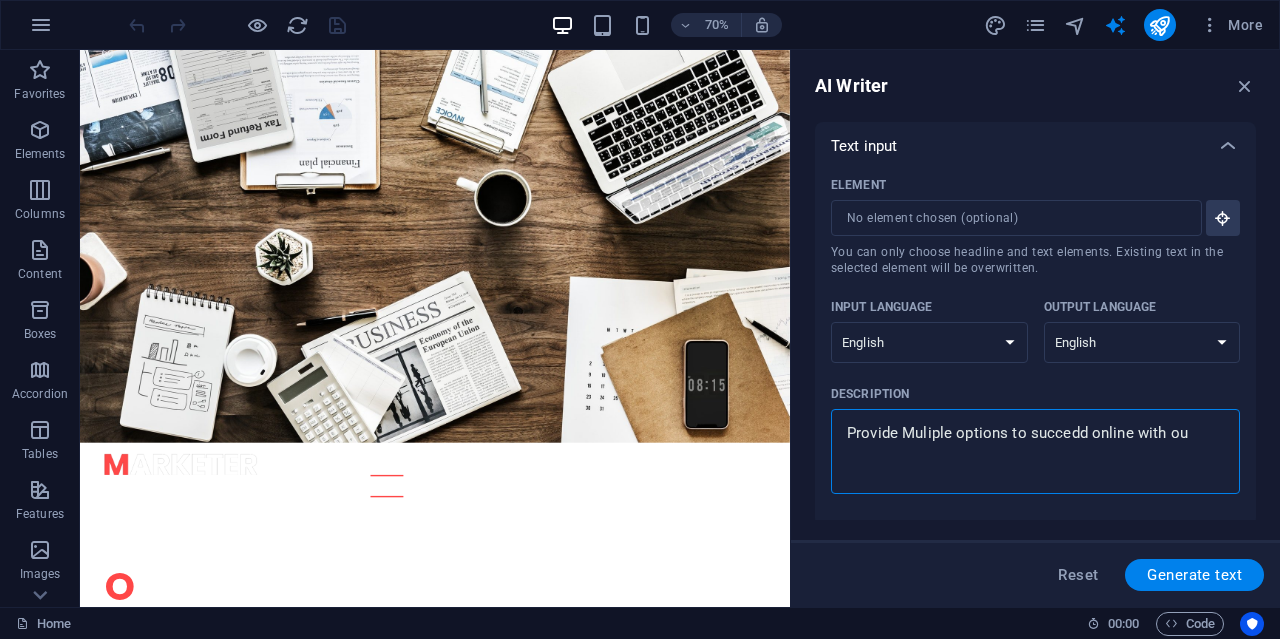 type on "Provide Muliple options to succedd online with our" 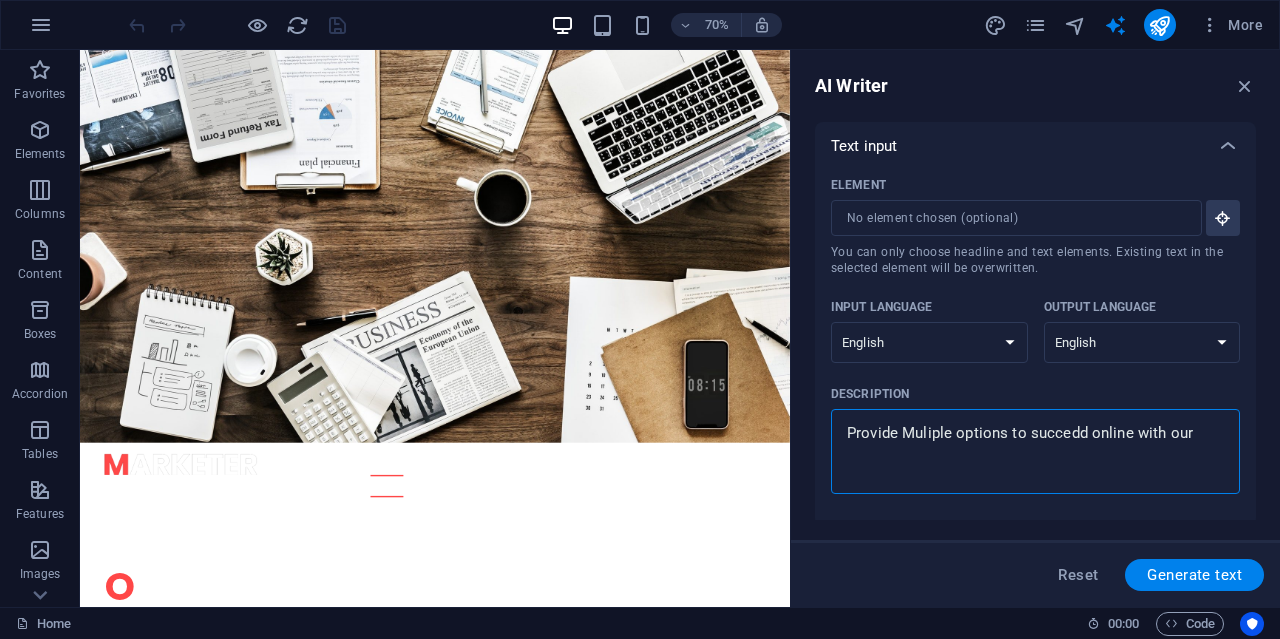 type on "Provide Muliple options to succedd online with our" 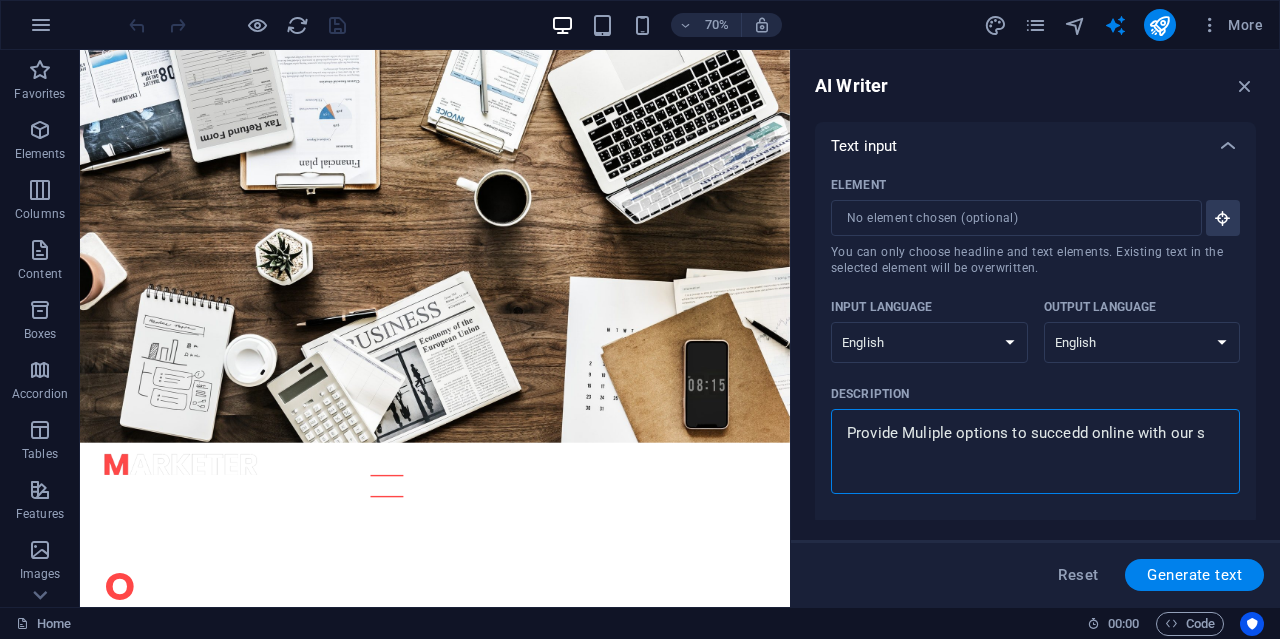 type on "Provide Muliple options to succedd online with our se" 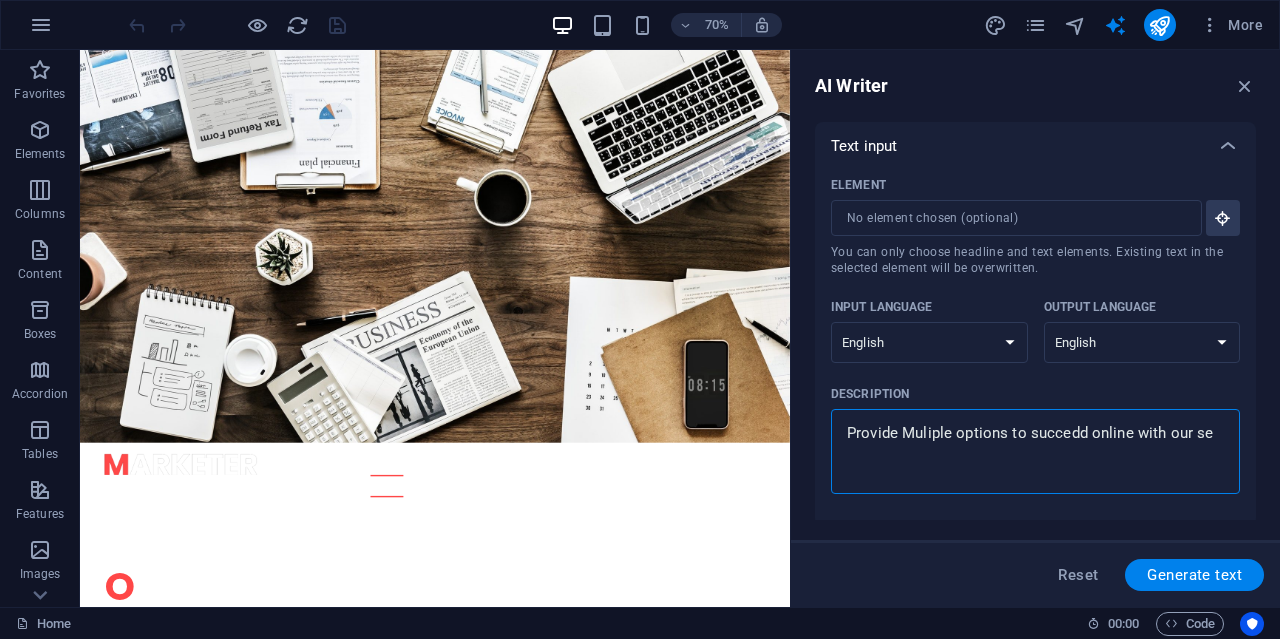 type on "Provide Muliple options to succedd online with our ser" 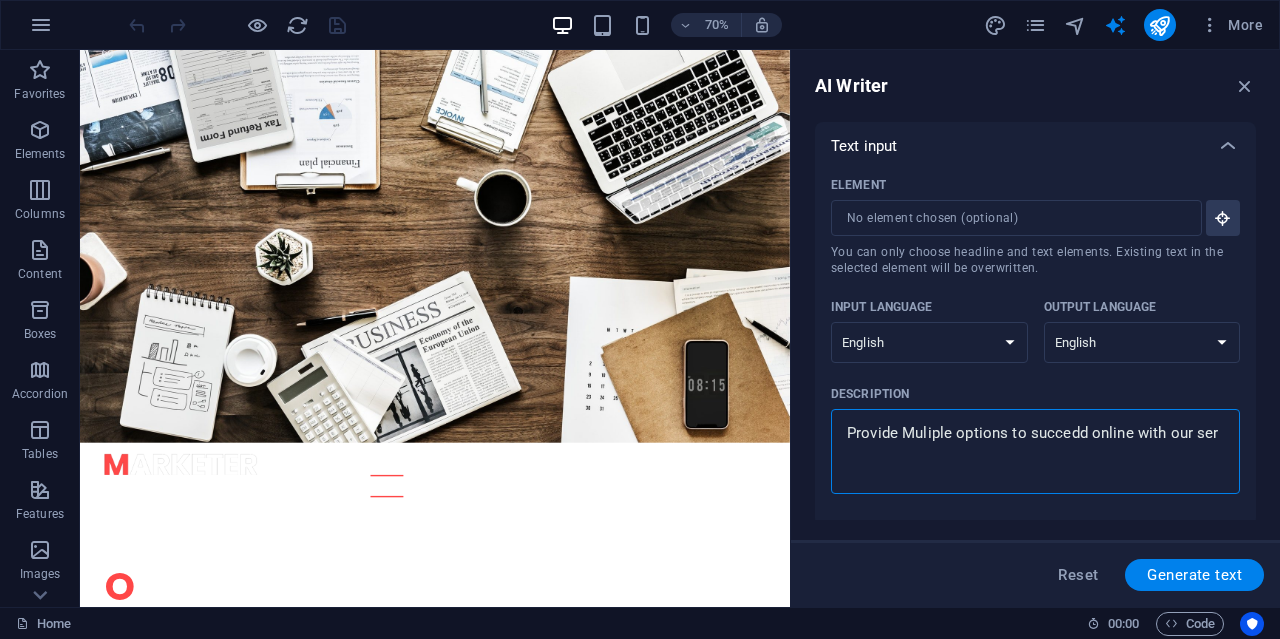 type on "Provide Muliple options to succedd online with our serb" 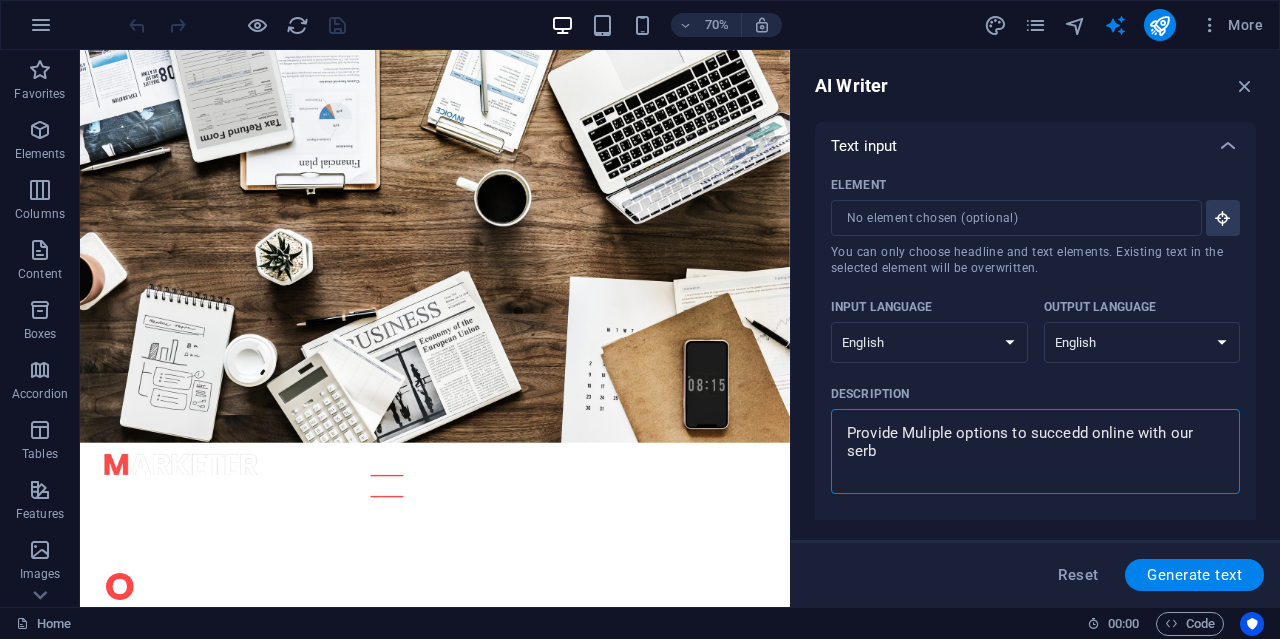 type on "Provide Muliple options to succedd online with our serbi" 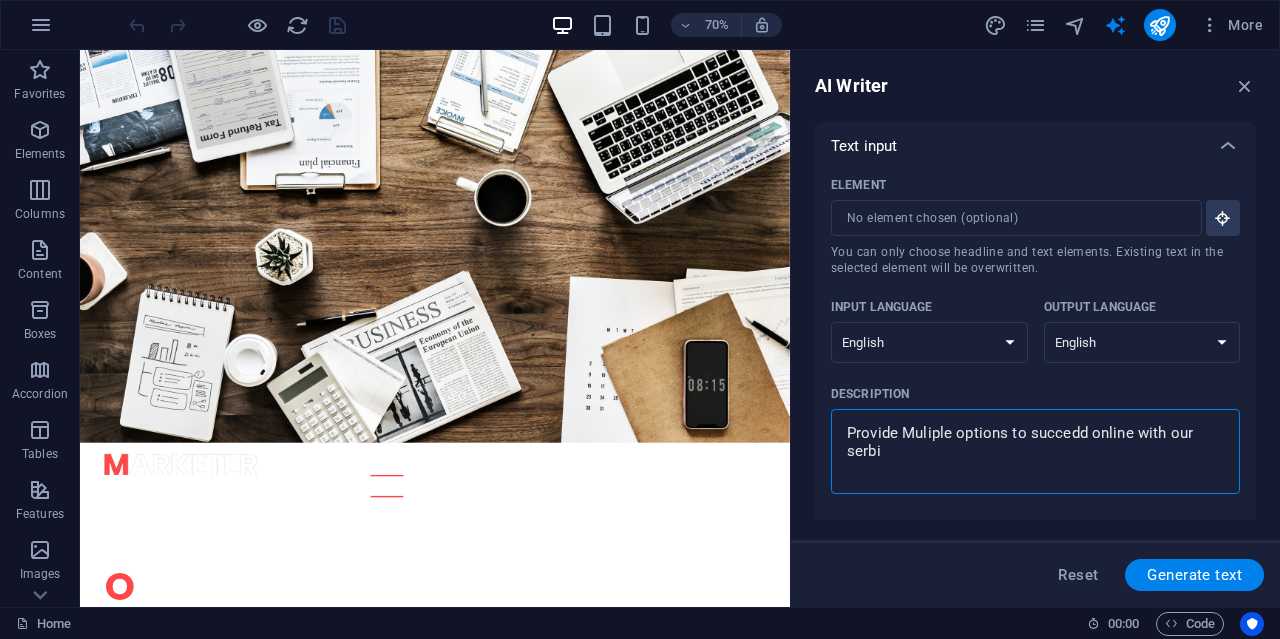 type on "Provide Muliple options to succedd online with our serbic" 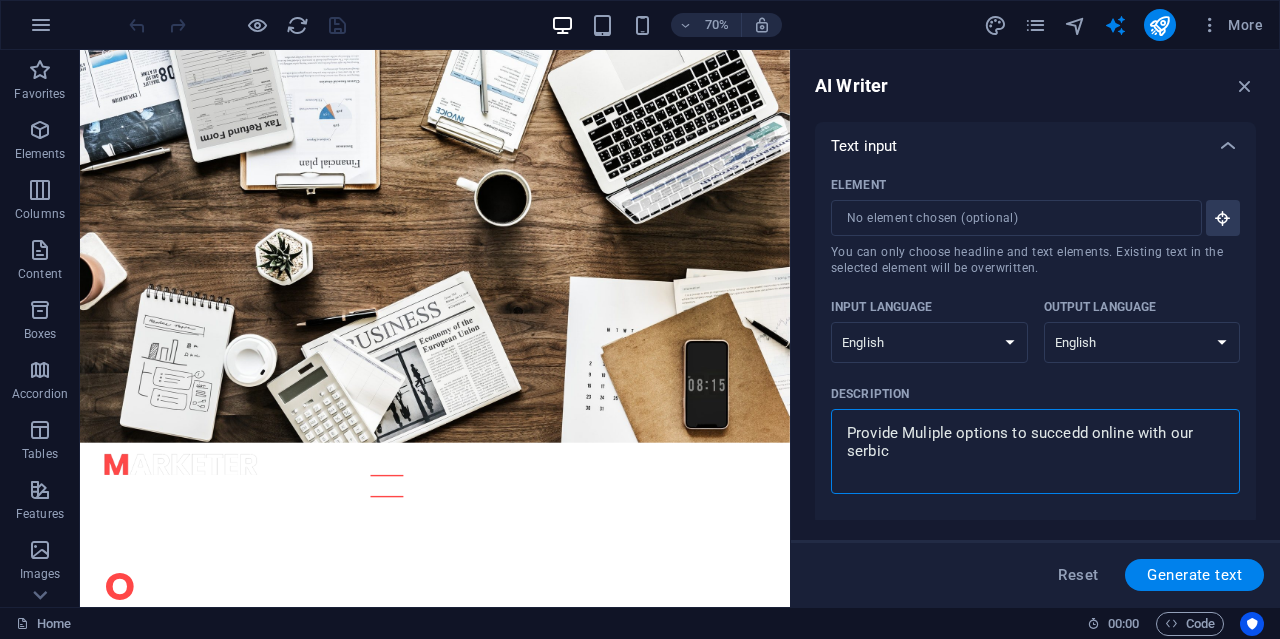 type on "Provide Muliple options to succedd online with our serbi" 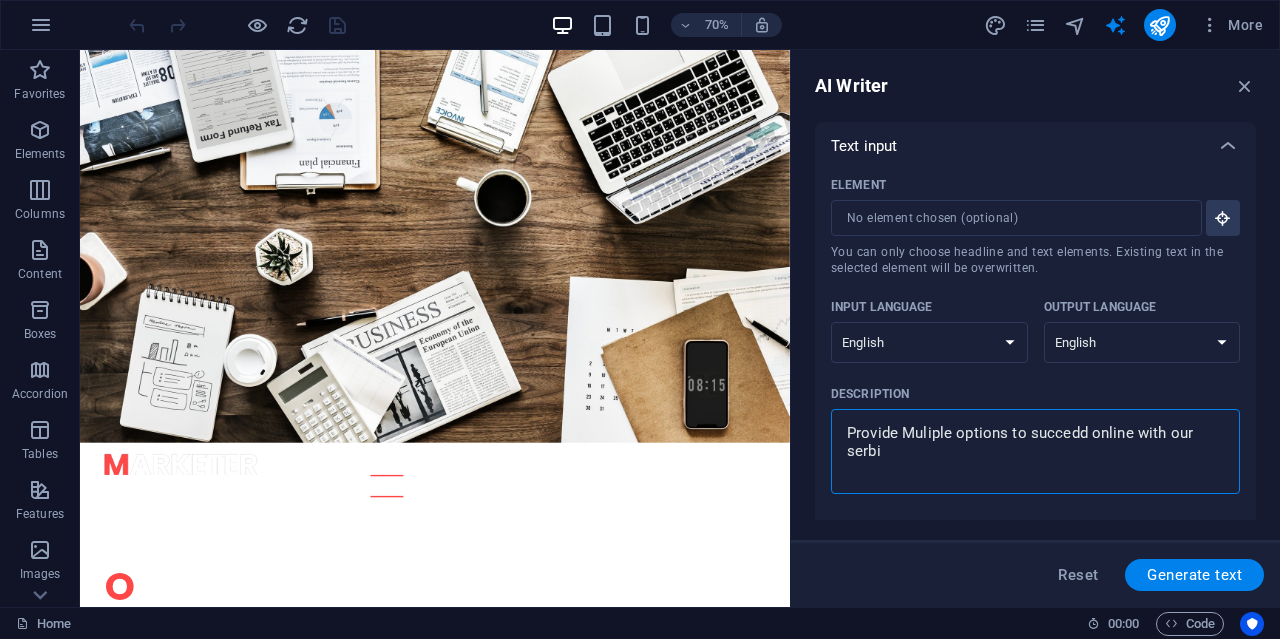 type on "Provide Muliple options to succedd online with our serb" 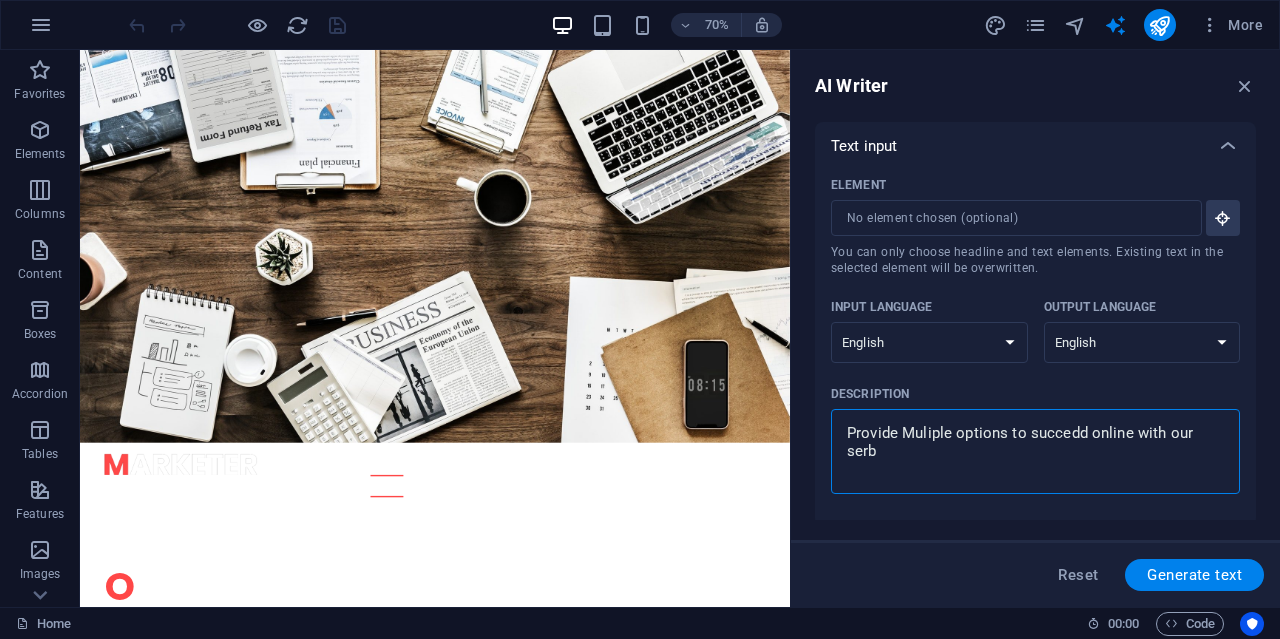 type on "Provide Muliple options to succedd online with our ser" 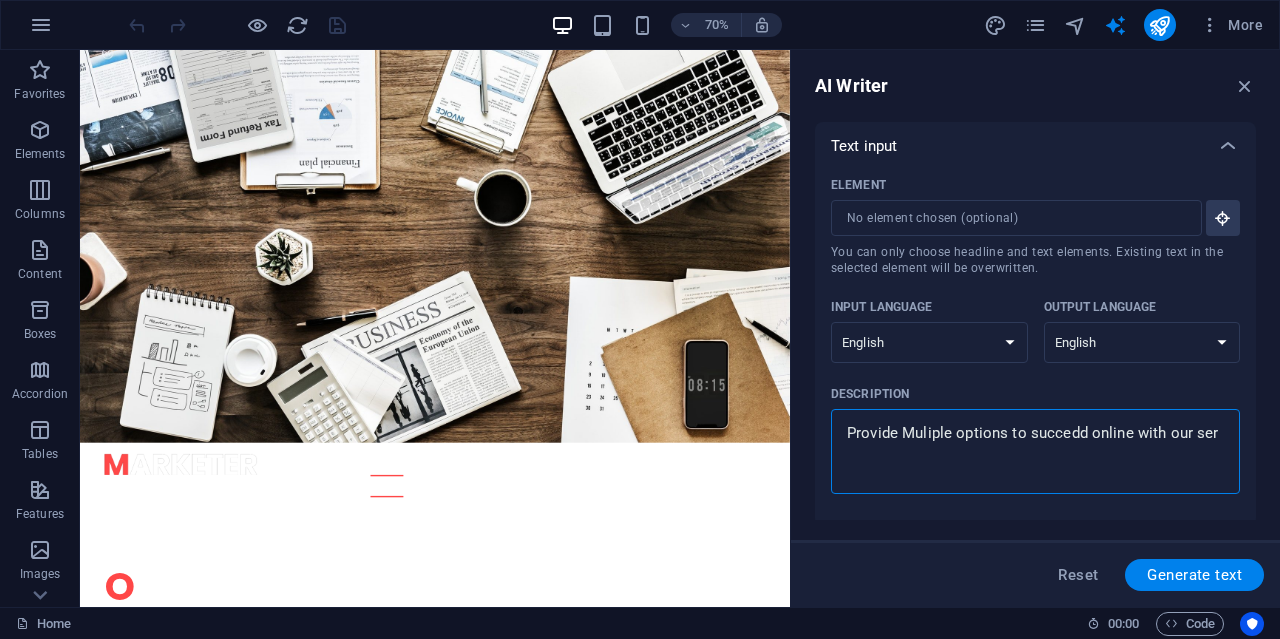 type on "Provide Muliple options to succedd online with our serv" 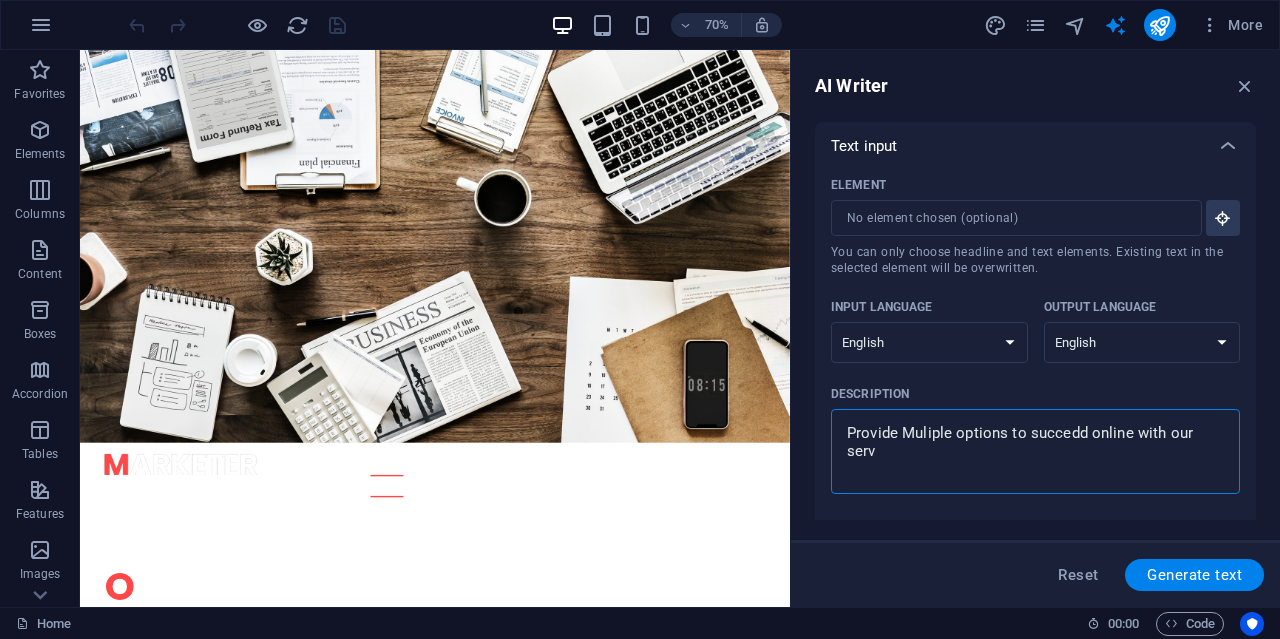 type on "Provide Muliple options to succedd online with our servi" 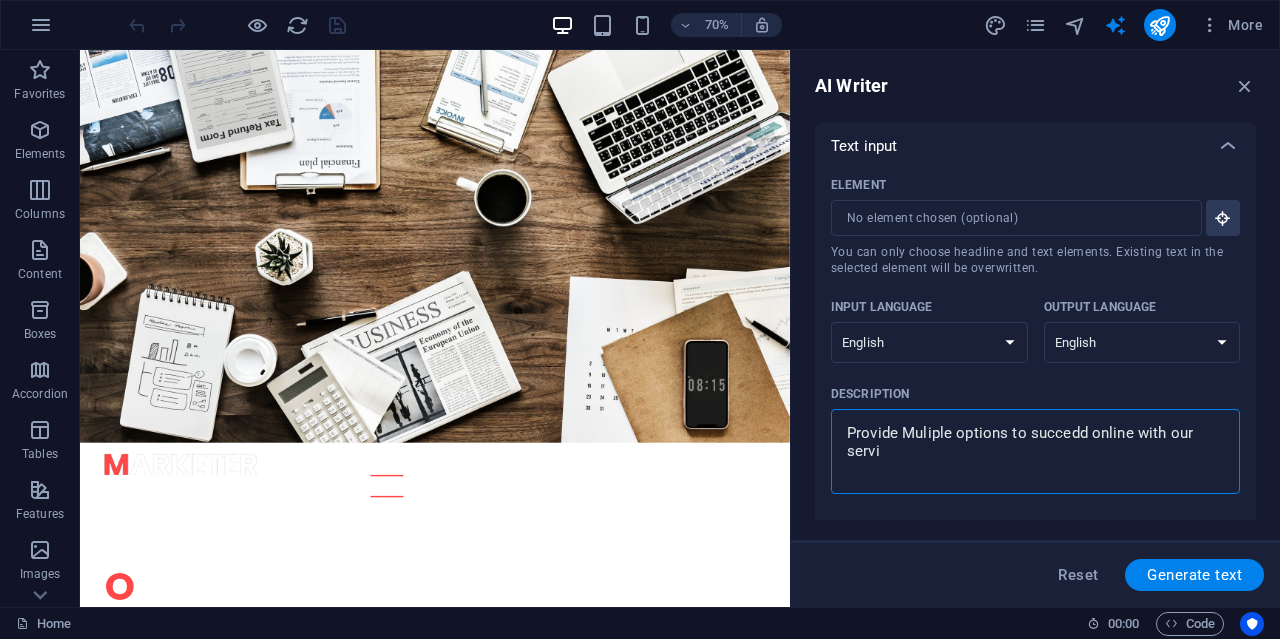 type on "Provide Muliple options to succedd online with our servic" 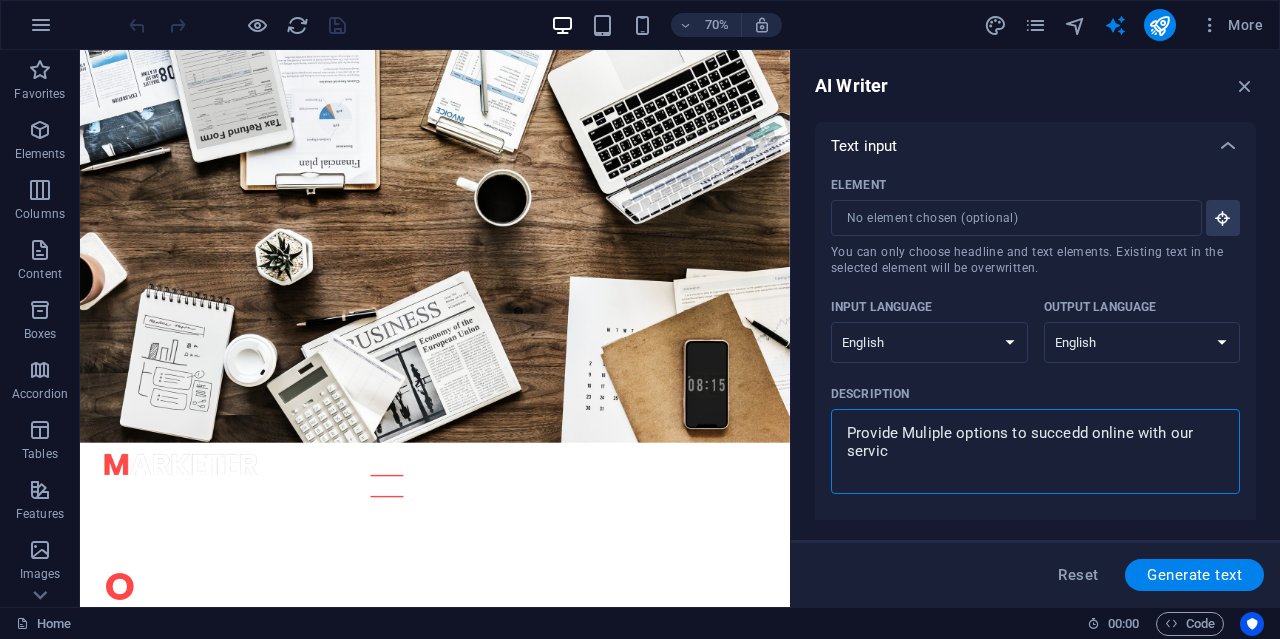 type on "Provide Muliple options to succedd online with our service" 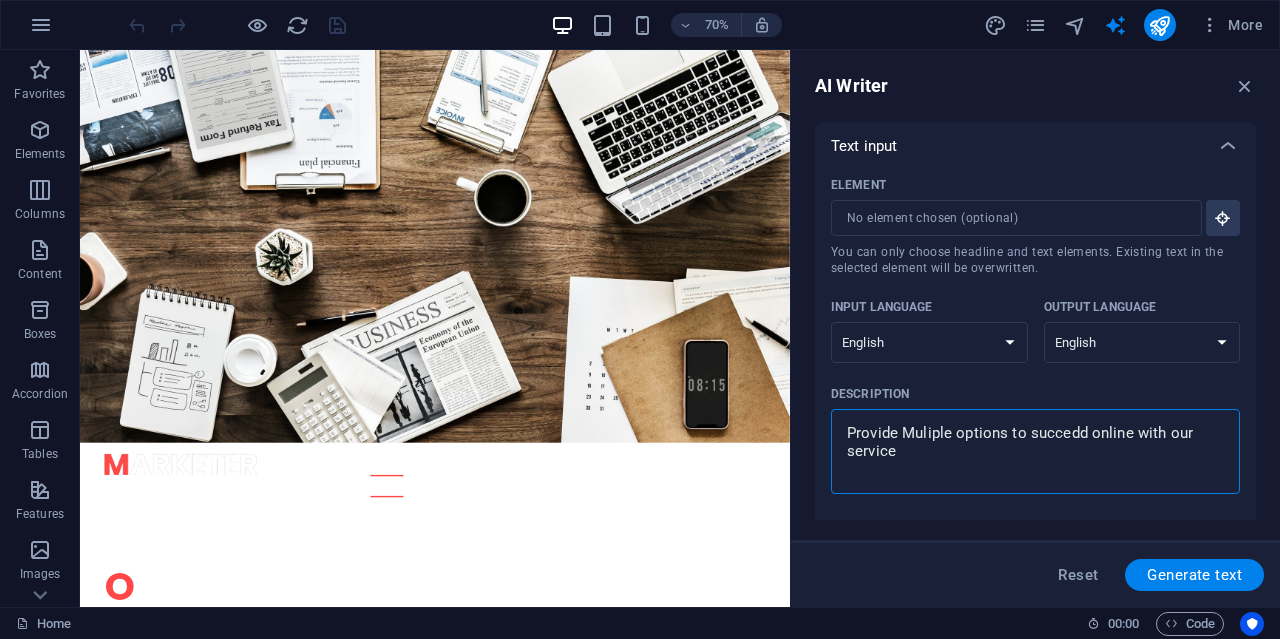 type on "Provide Muliple options to succedd online with our services" 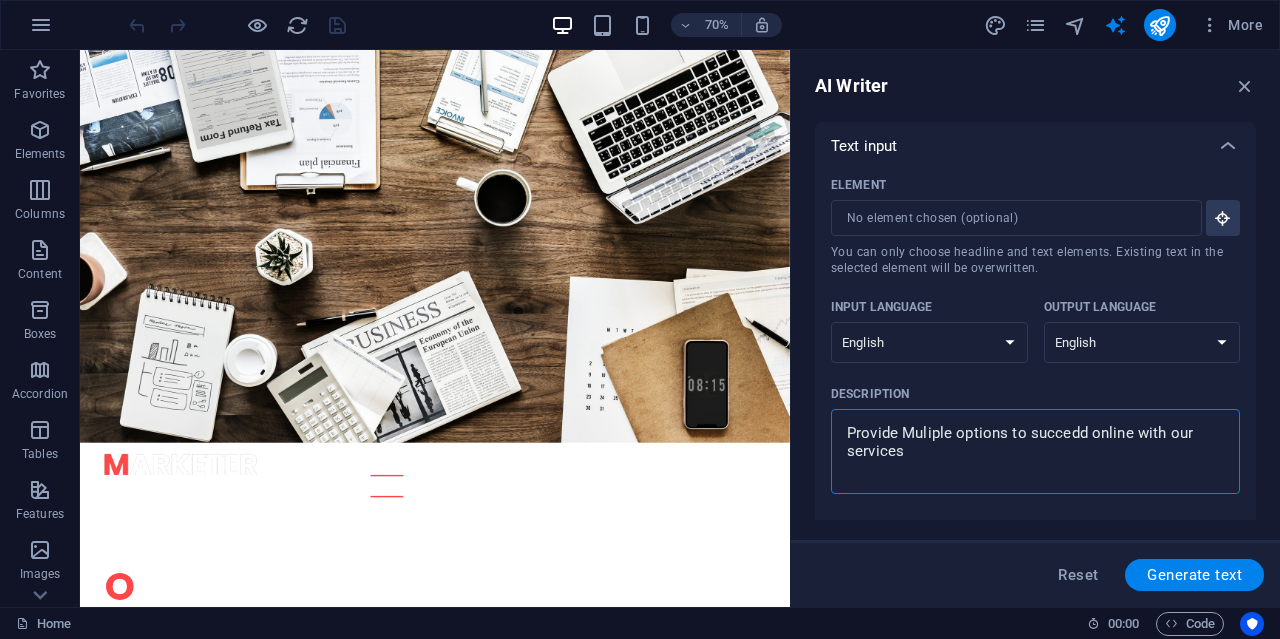 type on "Provide Muliple options to succedd online with our services" 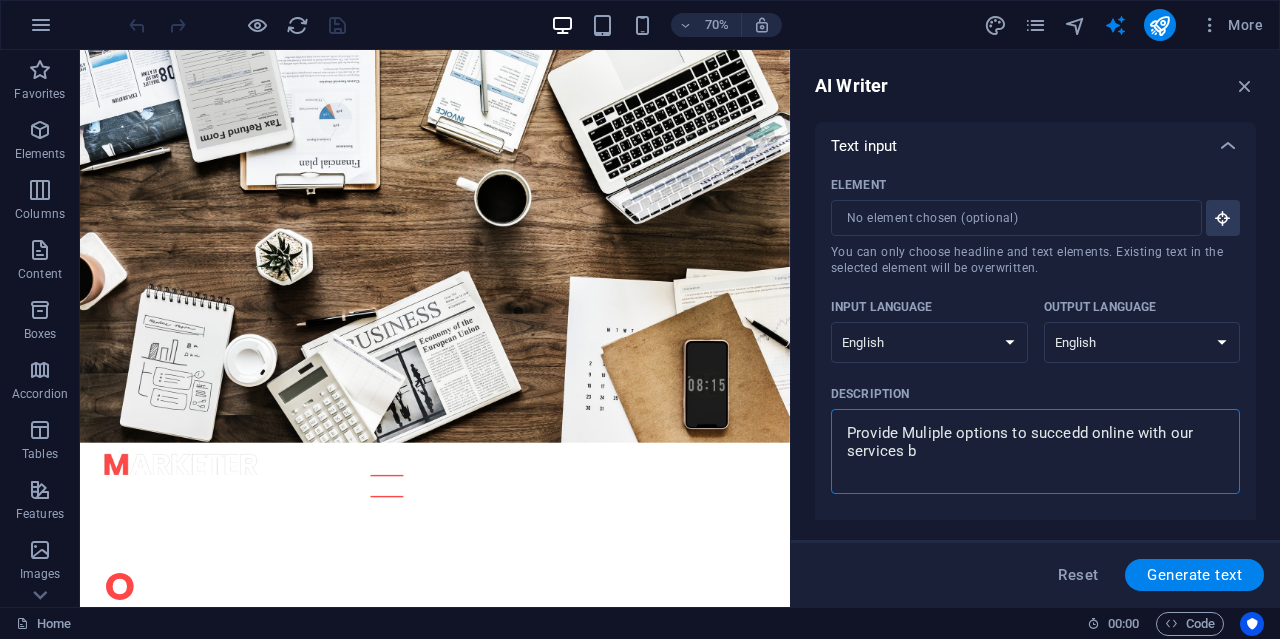 type on "Provide Muliple options to succedd online with our services bo" 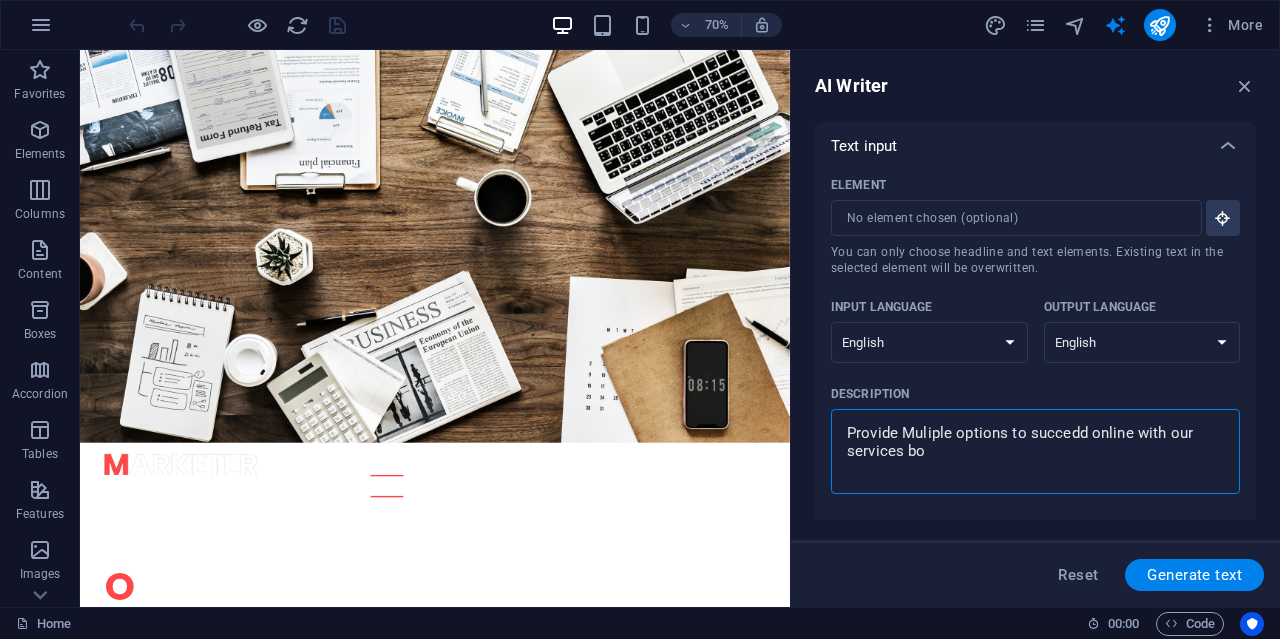 type on "Provide Muliple options to succedd online with our services bot" 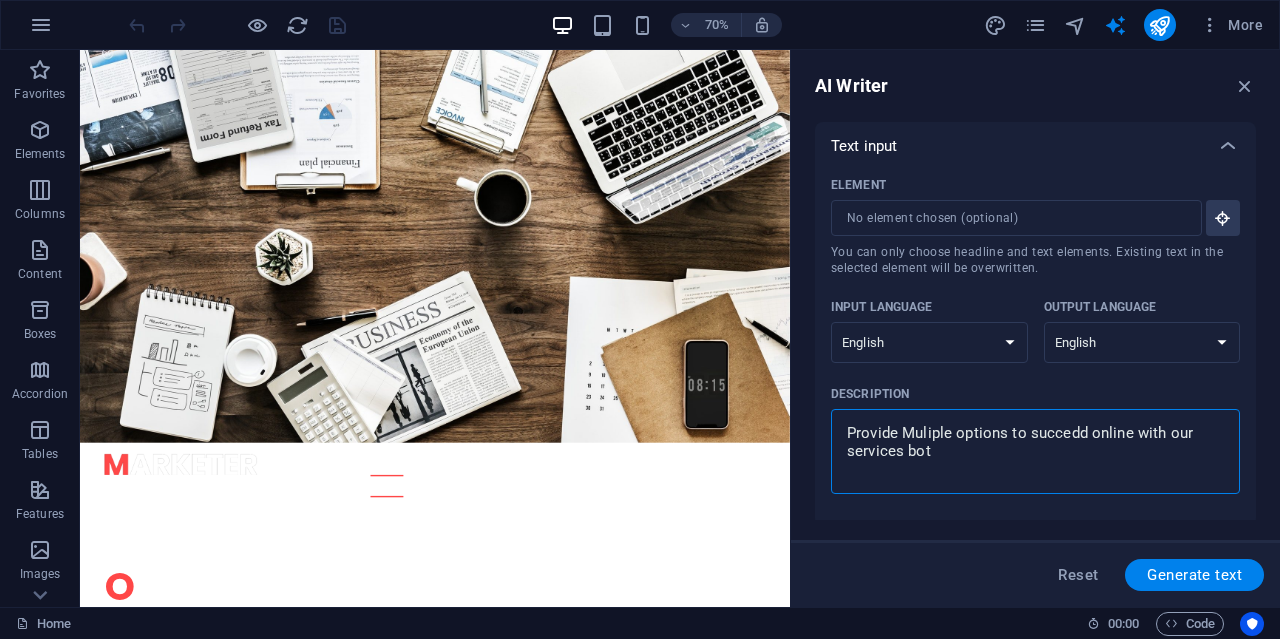 type on "Provide Muliple options to succedd online with our services both" 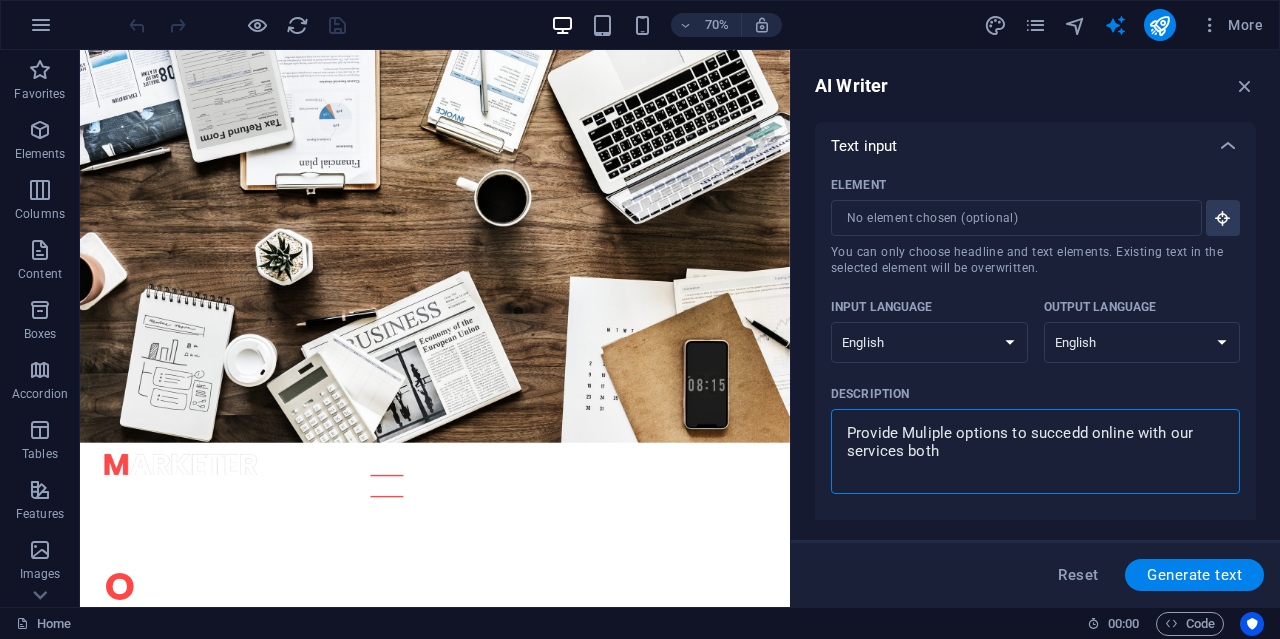 type on "Provide Muliple options to succedd online with our services bothf" 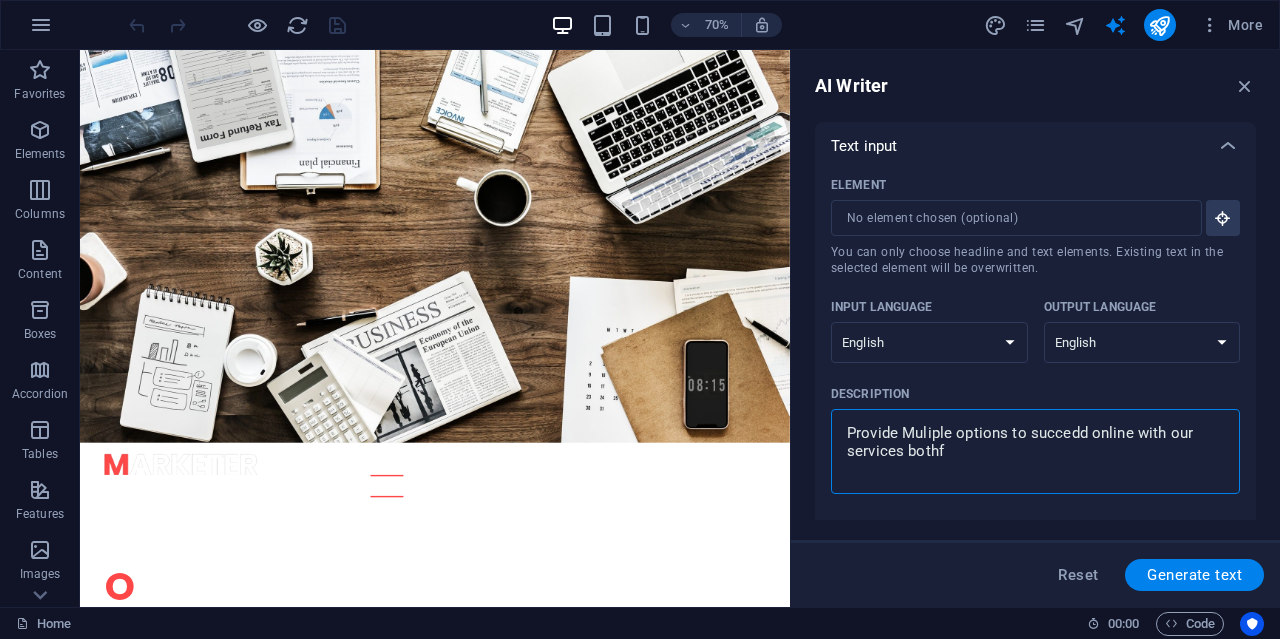 type on "Provide Muliple options to succedd online with our services bothf" 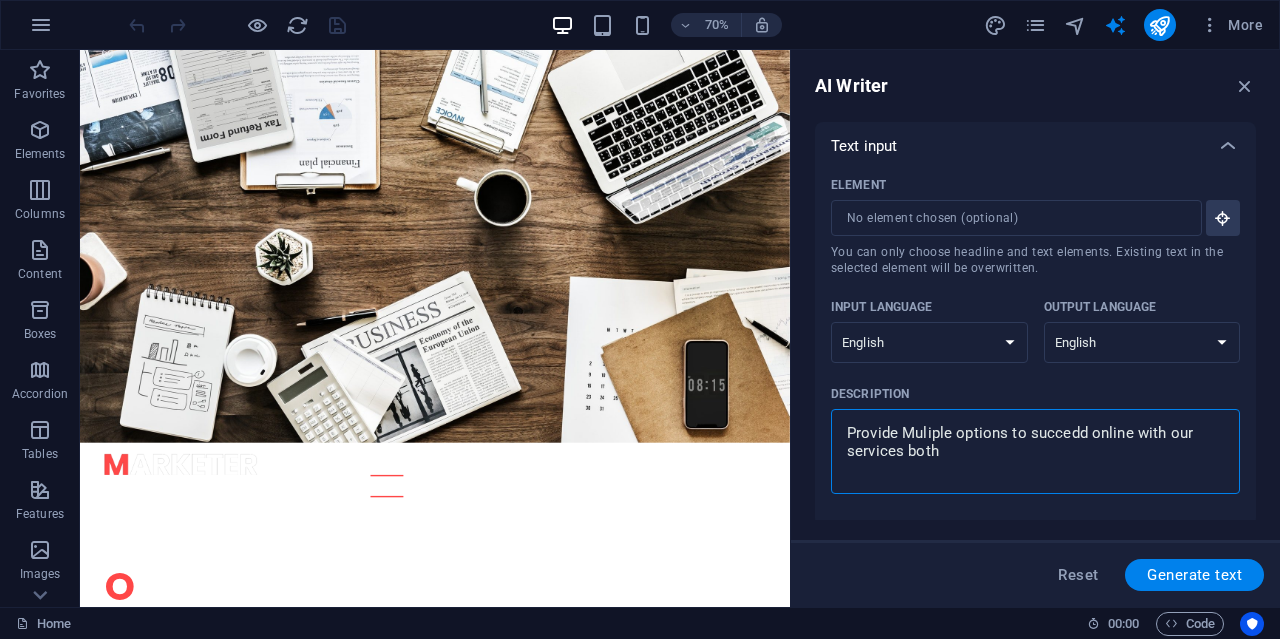 type on "Provide Muliple options to succedd online with our services both" 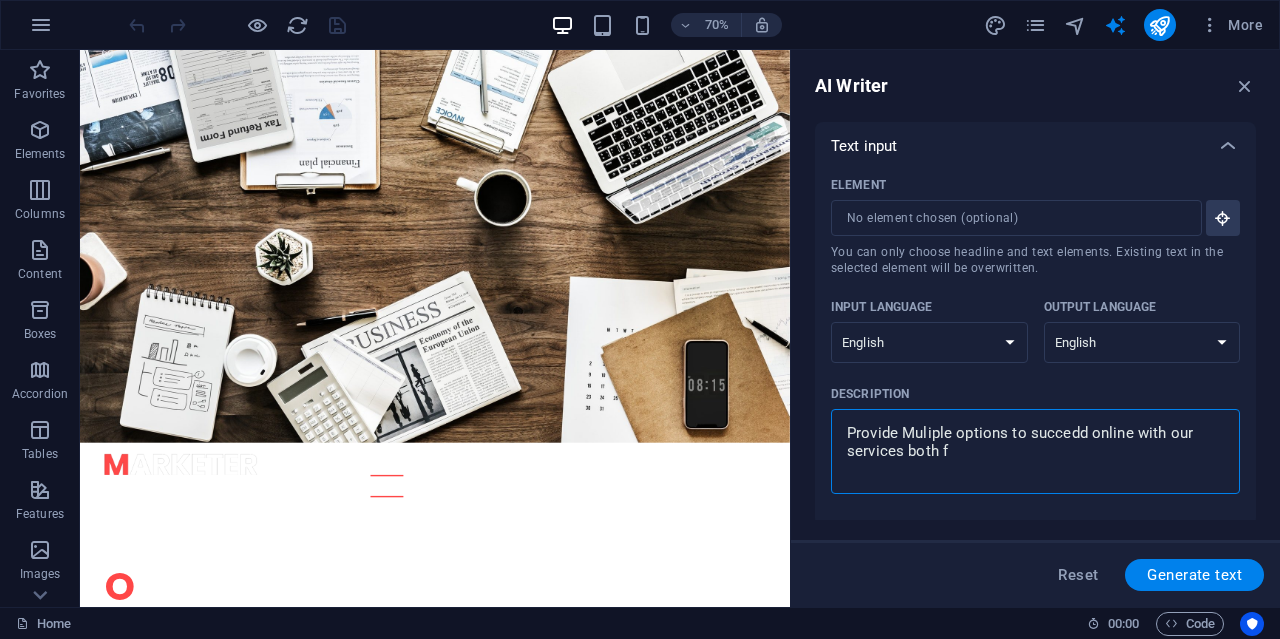 type on "Provide Muliple options to succedd online with our services both fr" 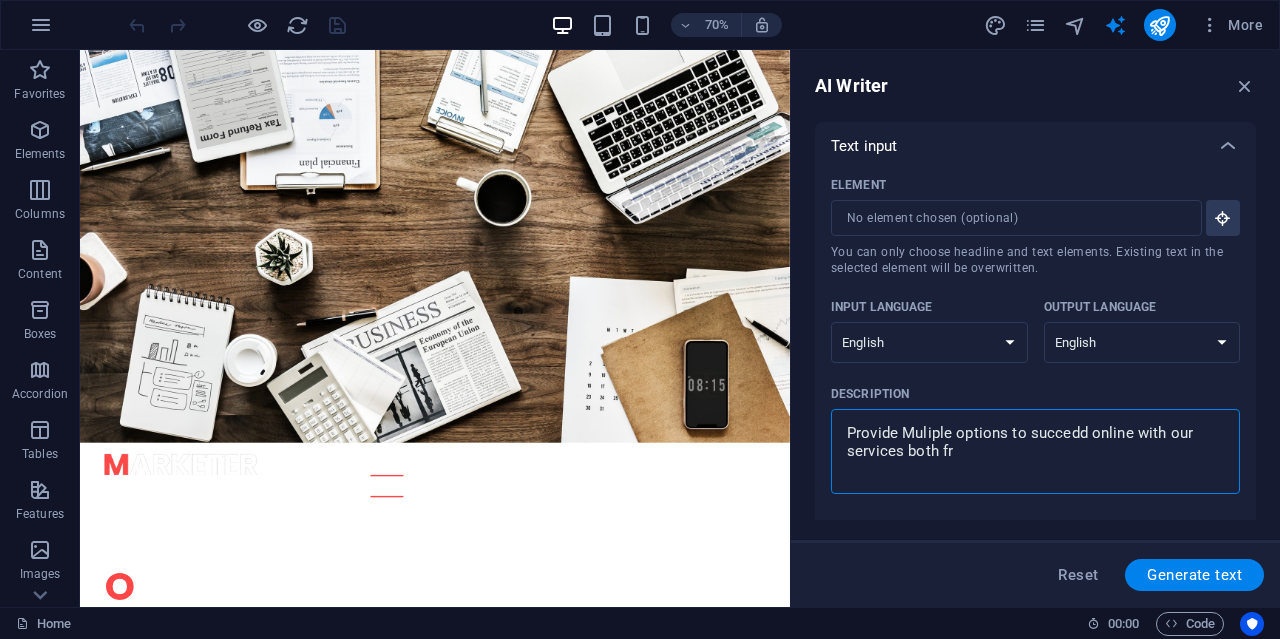 type on "Provide Muliple options to succedd online with our services both fre" 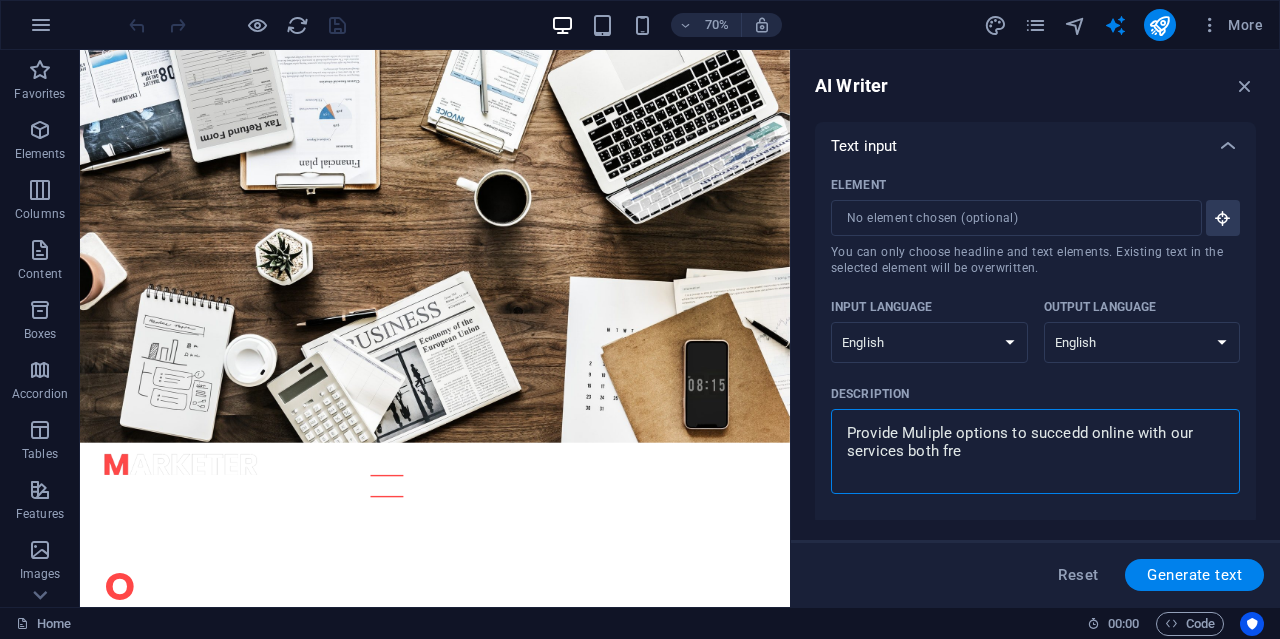 type on "Provide Muliple options to succedd online with our services both free" 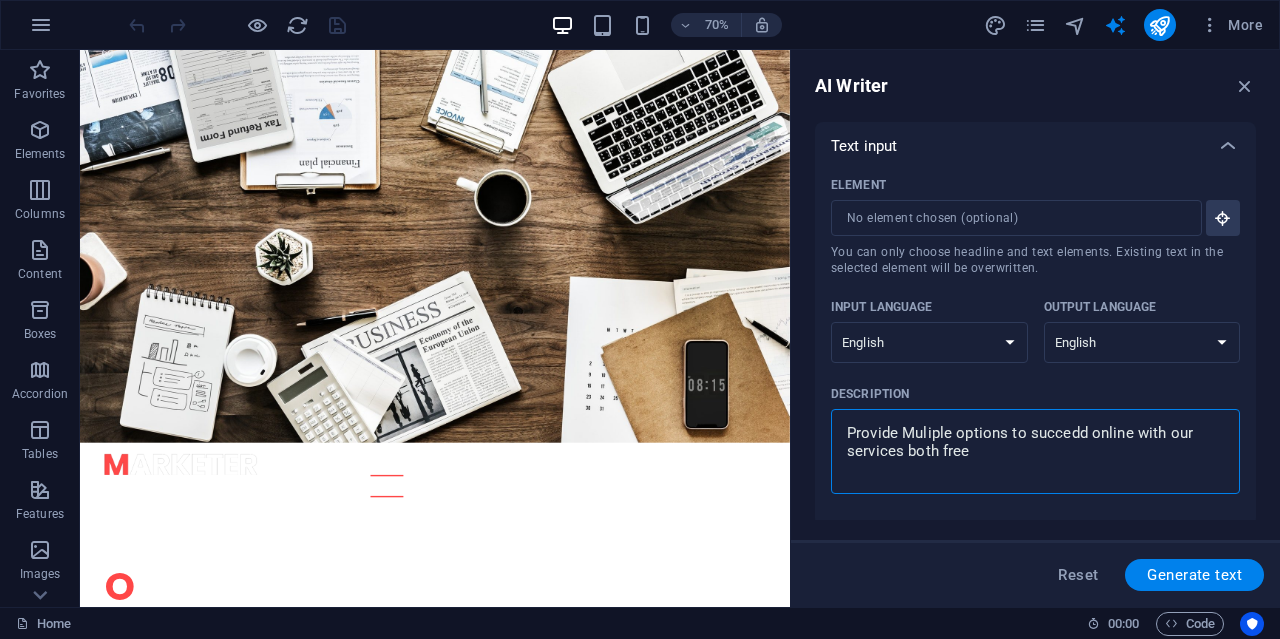 type on "Provide Muliple options to succedd online with our services both free" 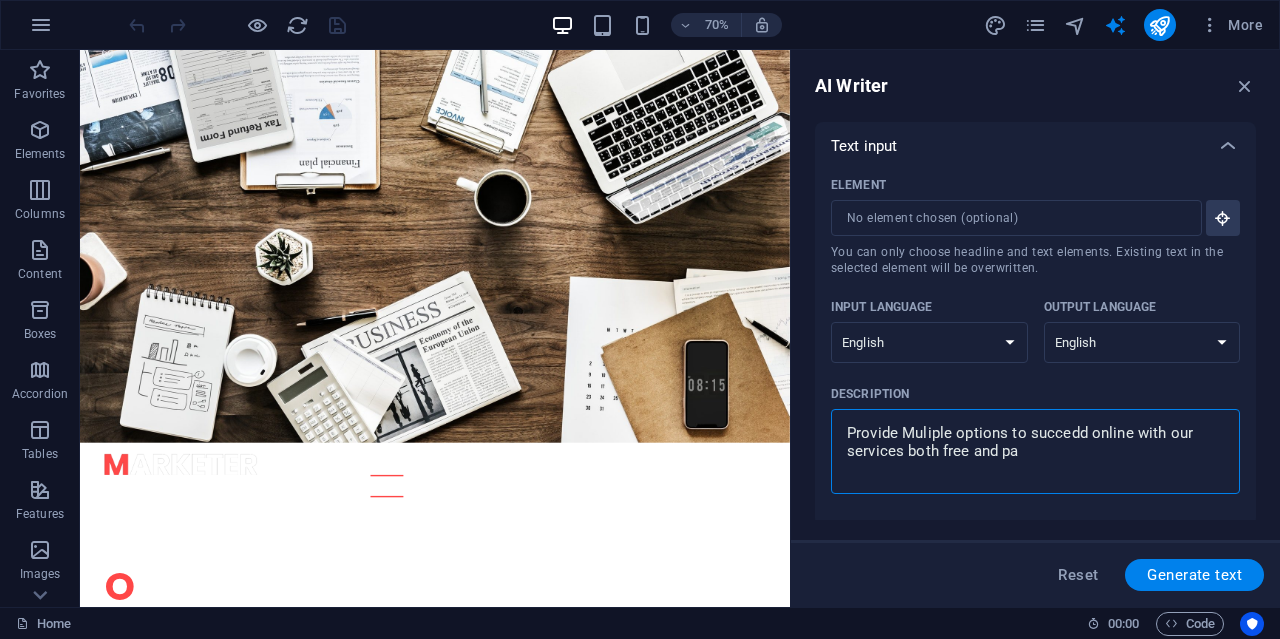 type on "x" 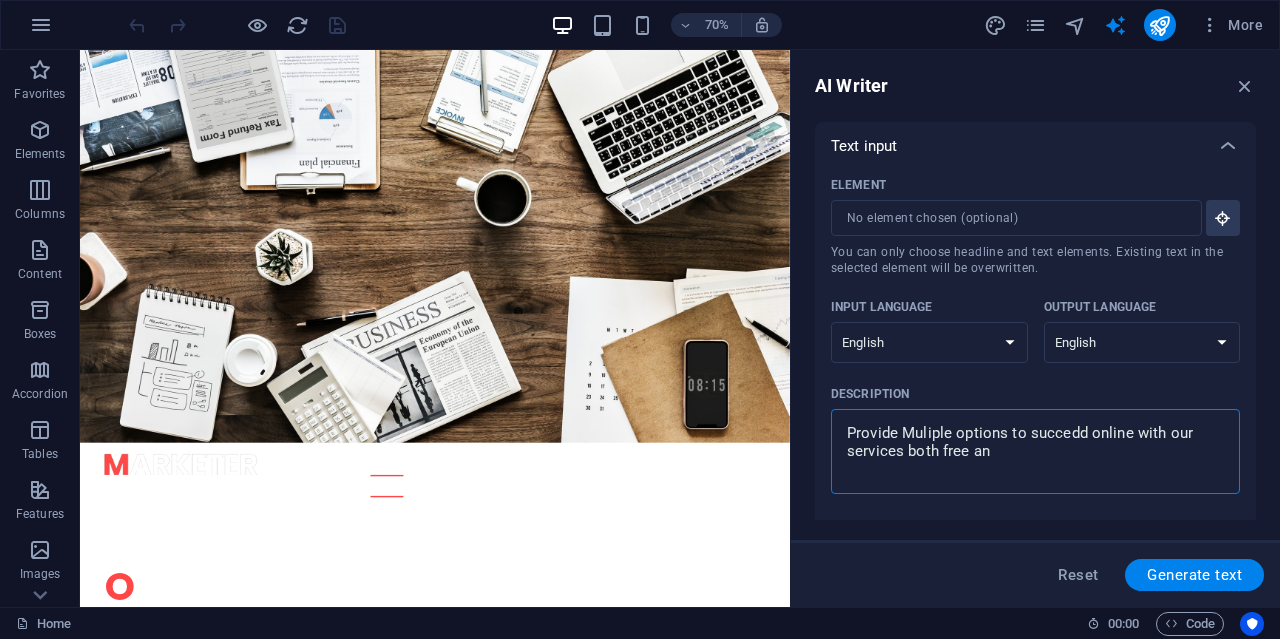 type on "Provide Muliple options to succedd online with our services both free and" 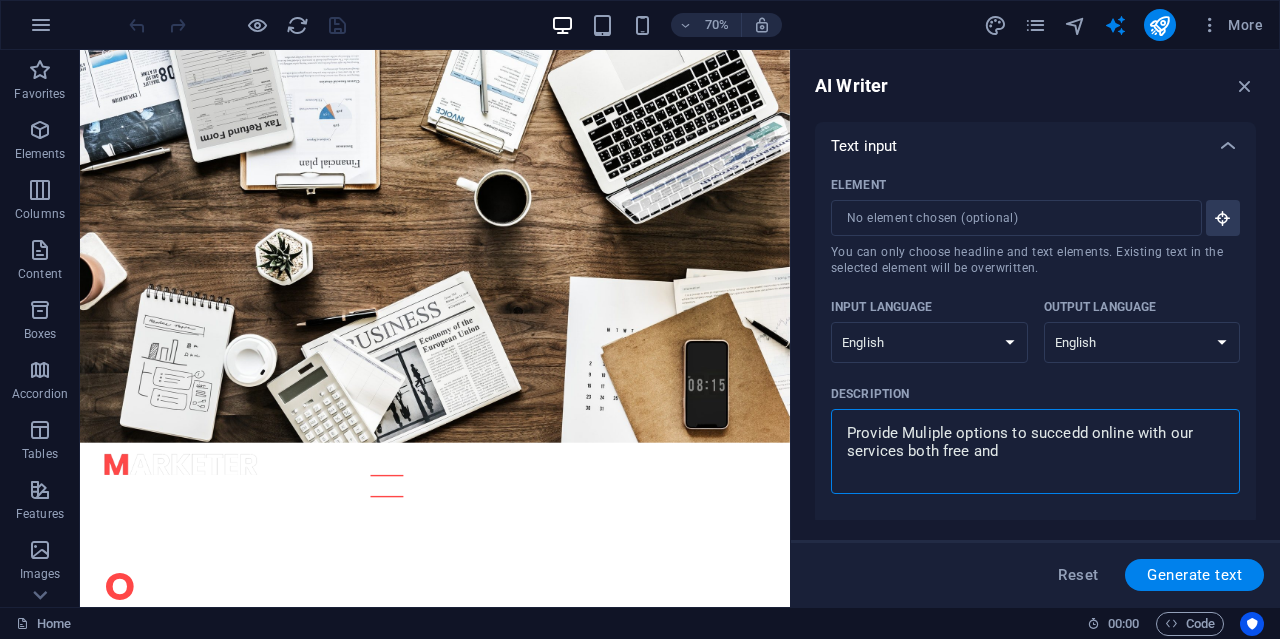 type on "Provide Muliple options to succedd online with our services both free and" 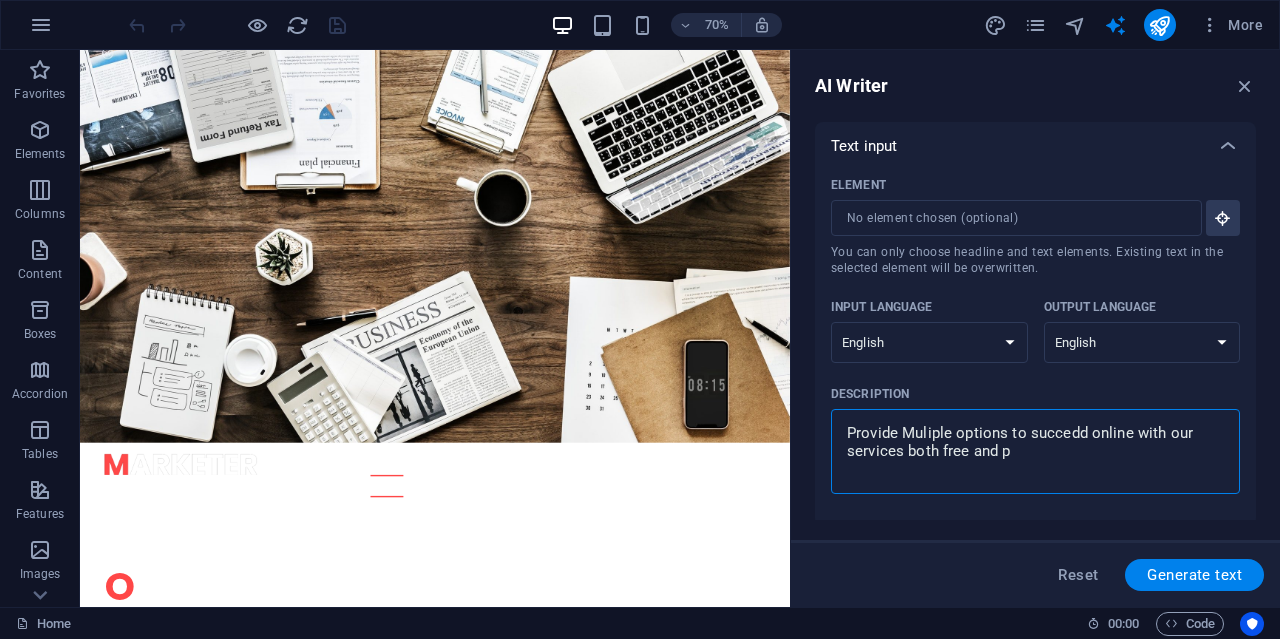 type on "Provide Muliple options to succedd online with our services both free and pa" 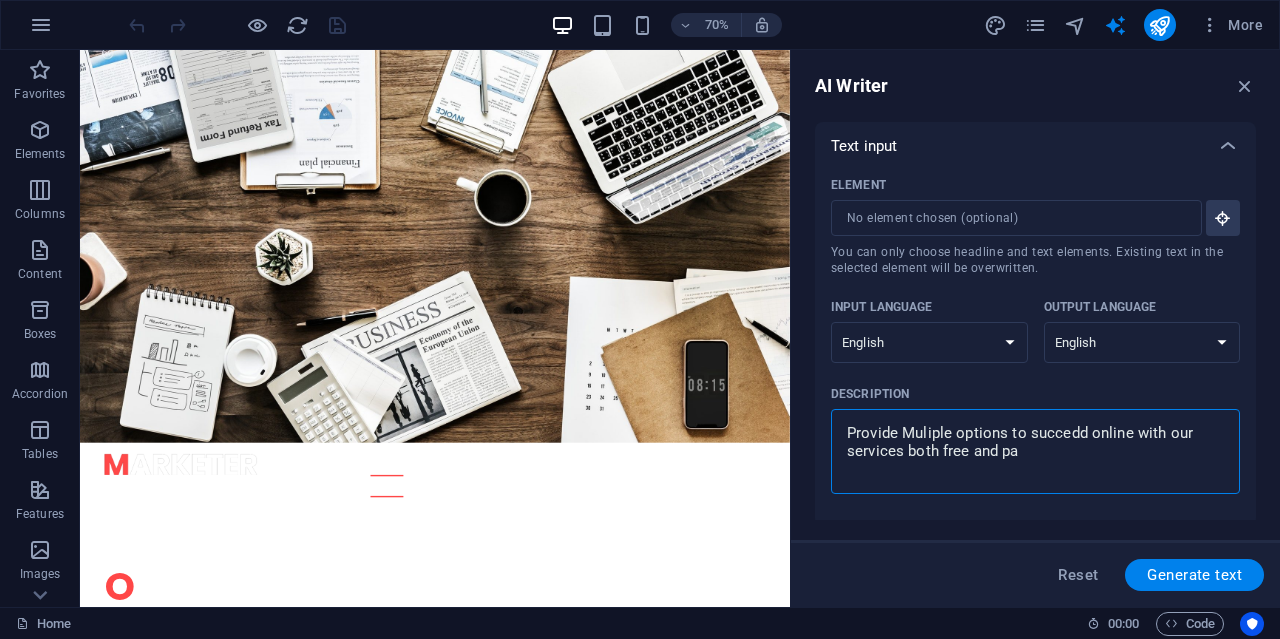 type on "Provide Muliple options to succedd online with our services both free and pai" 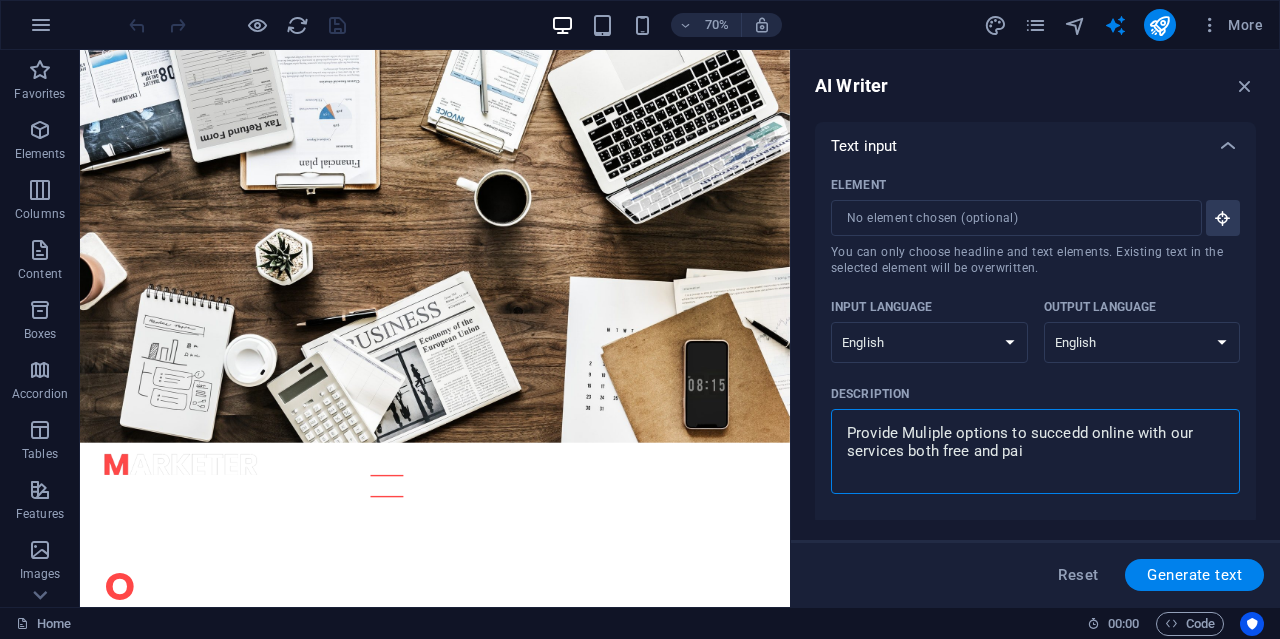 type on "Provide Muliple options to succedd online with our services both free and paid" 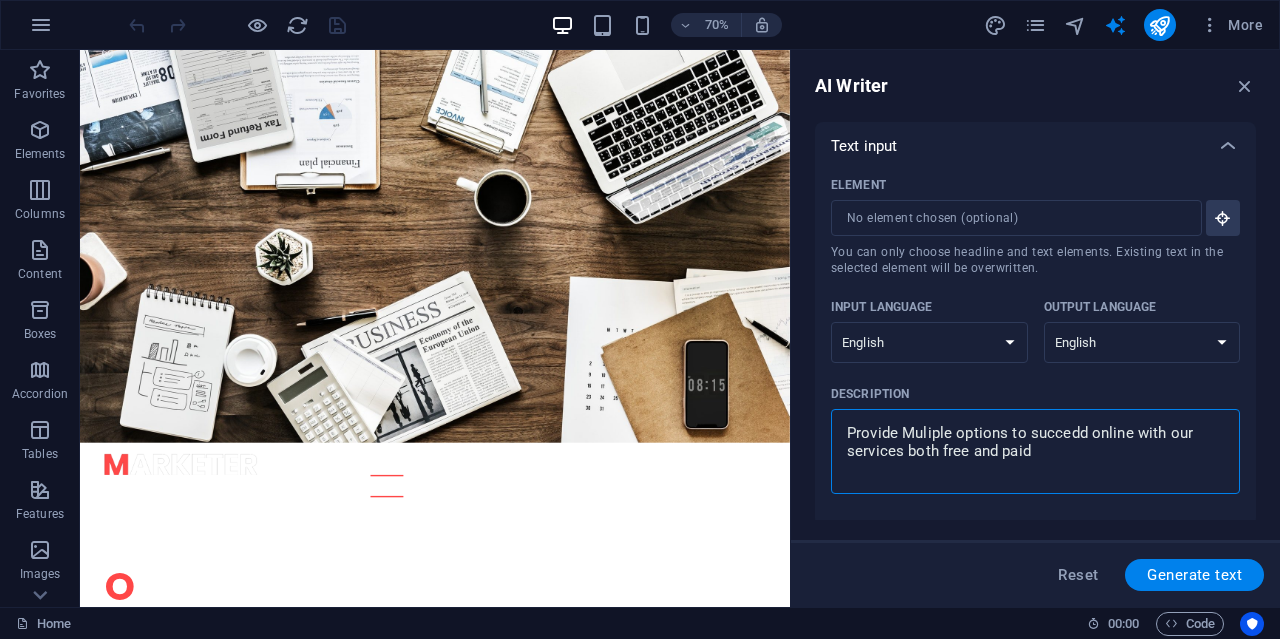 type on "x" 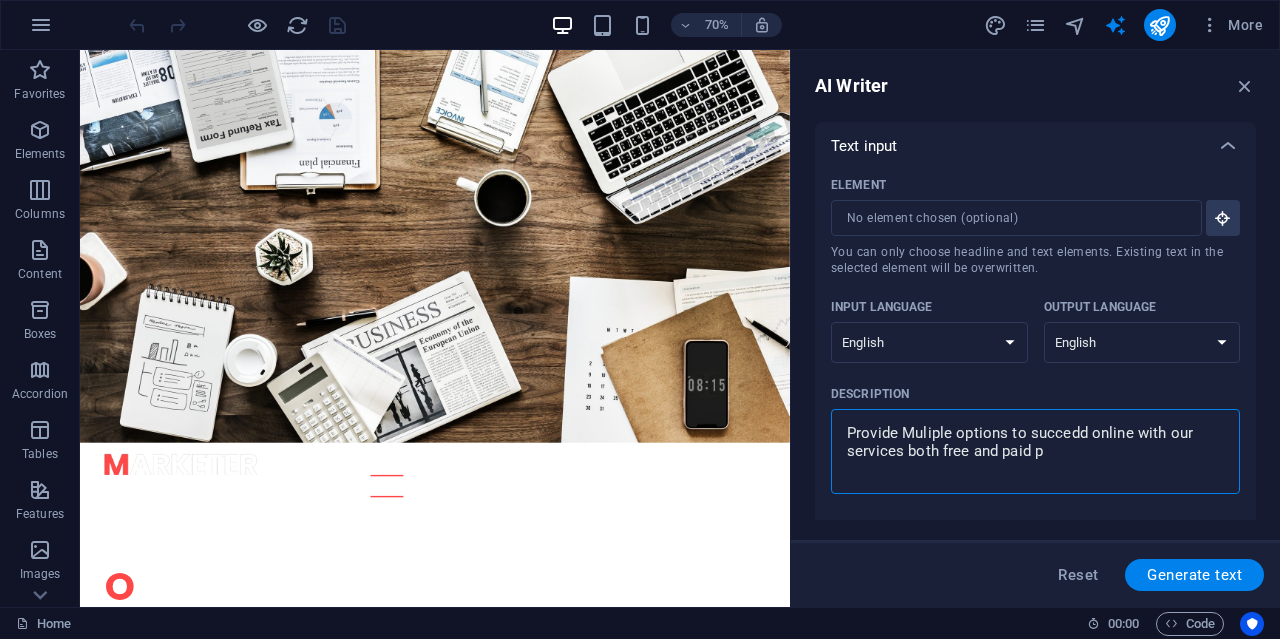 type on "Provide Muliple options to succedd online with our services both free and paid" 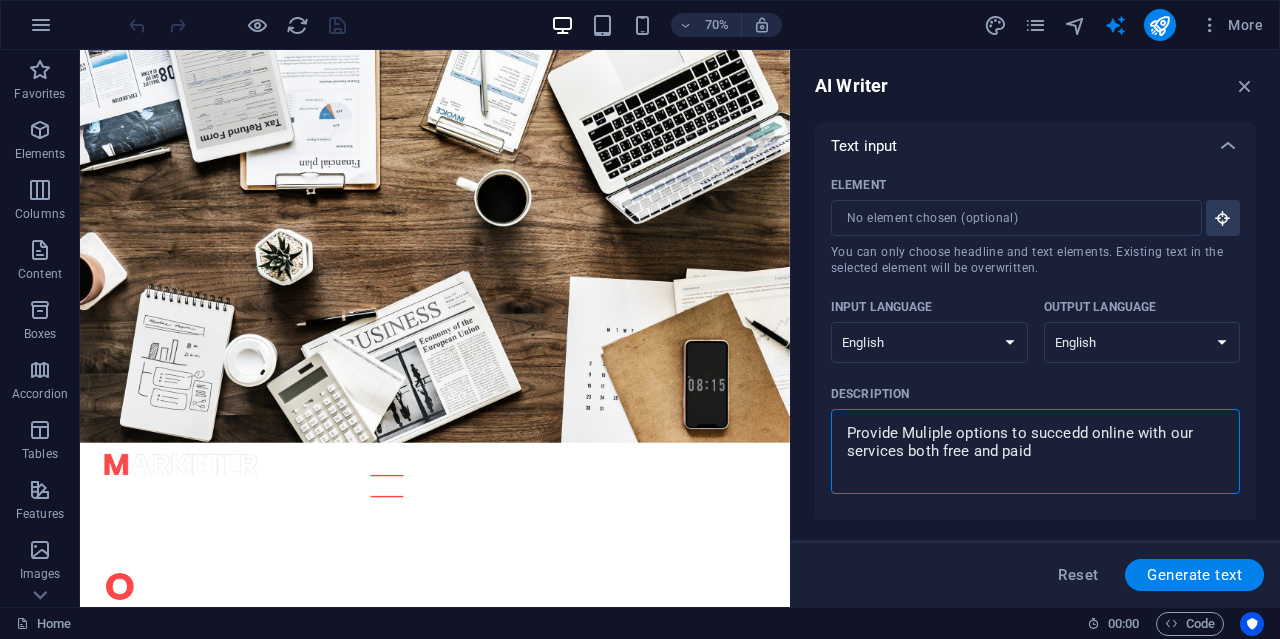 type on "Provide Muliple options to succedd online with our services both free and paid p" 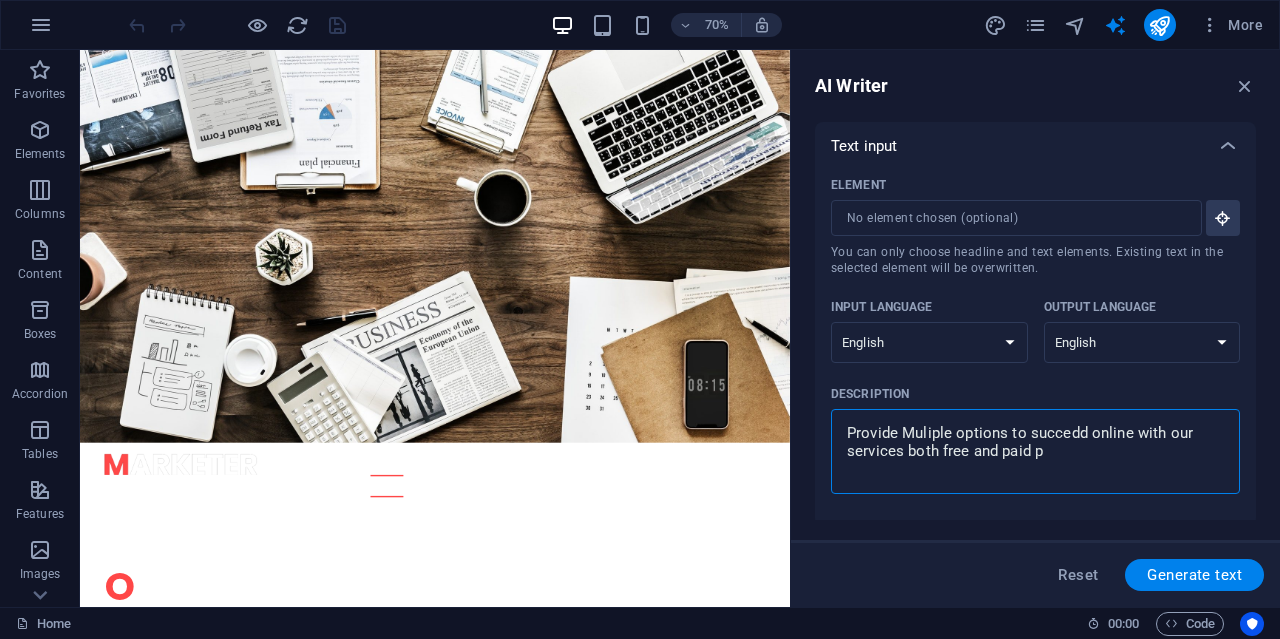 type on "Provide Muliple options to succedd online with our services both free and paid pl" 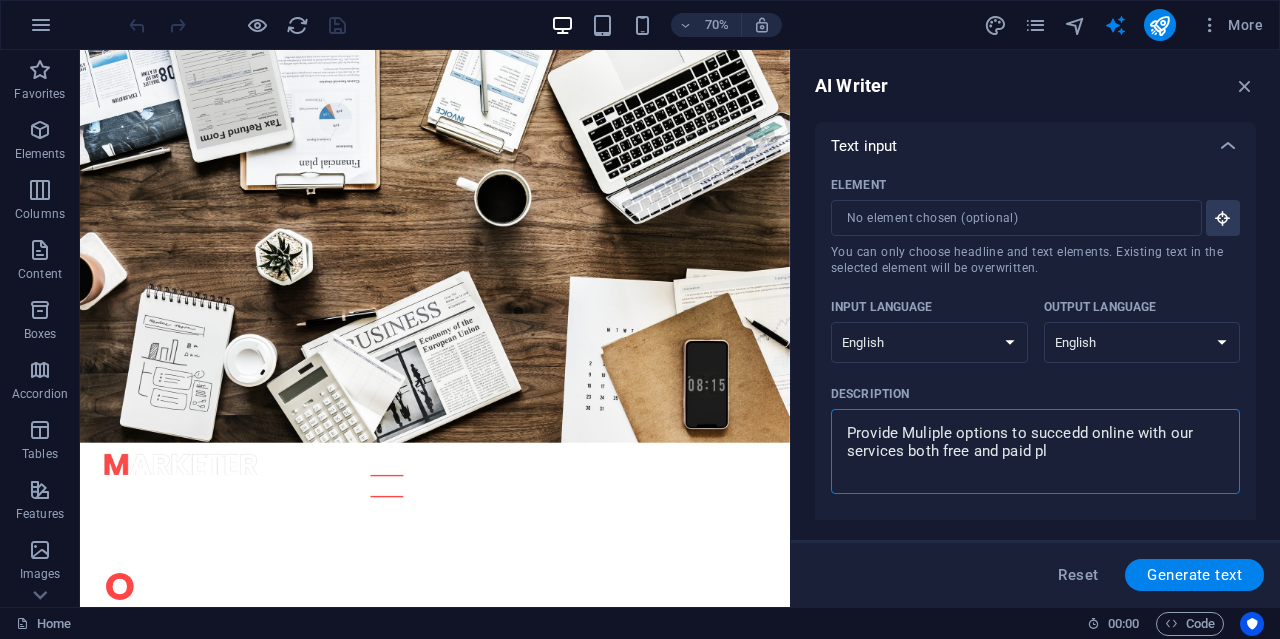 type on "Provide Muliple options to succedd online with our services both free and paid pla" 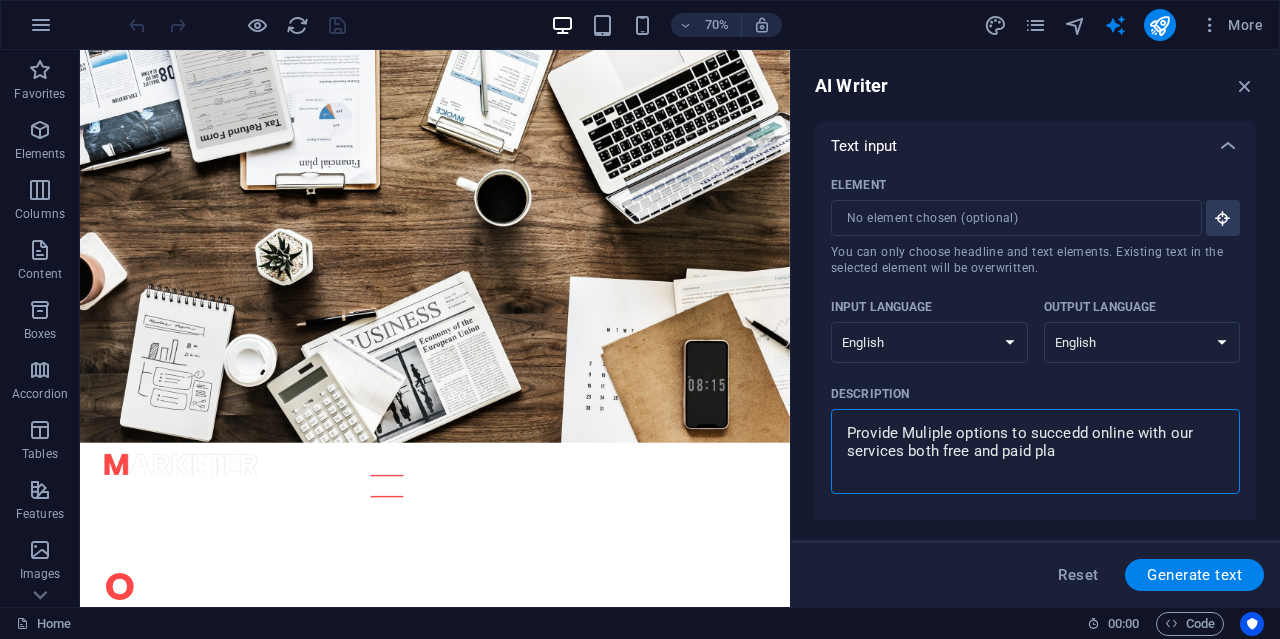 type on "Provide Muliple options to succedd online with our services both free and paid plan" 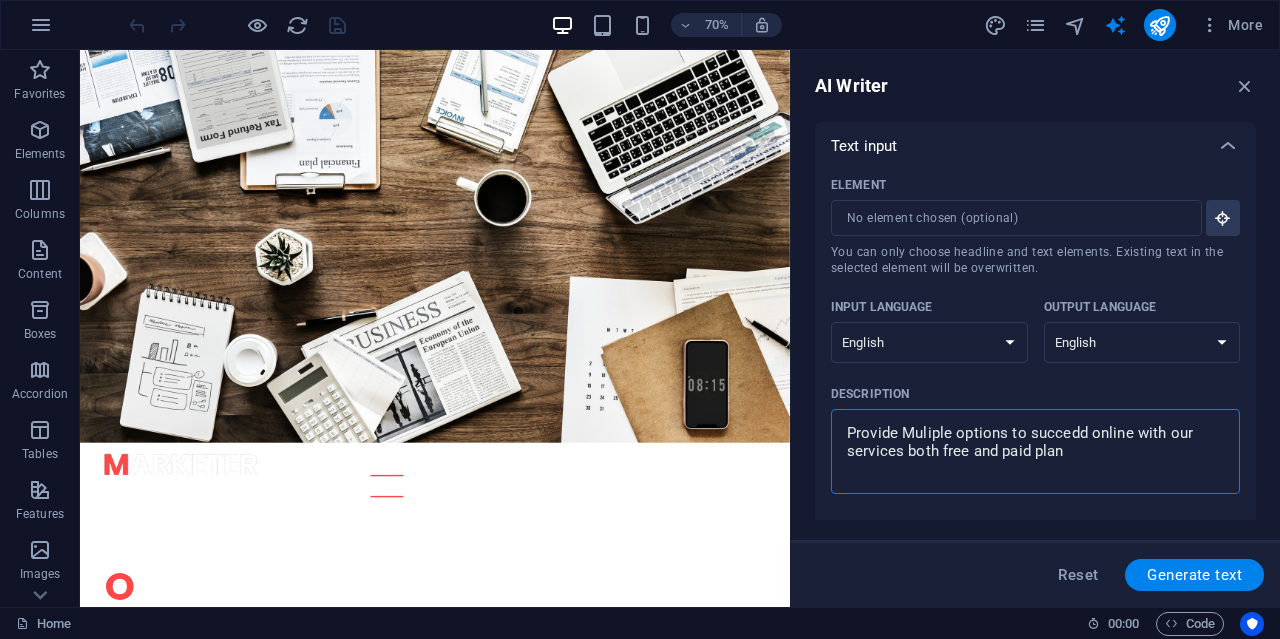 type on "Provide Muliple options to succedd online with our services both free and paid plans" 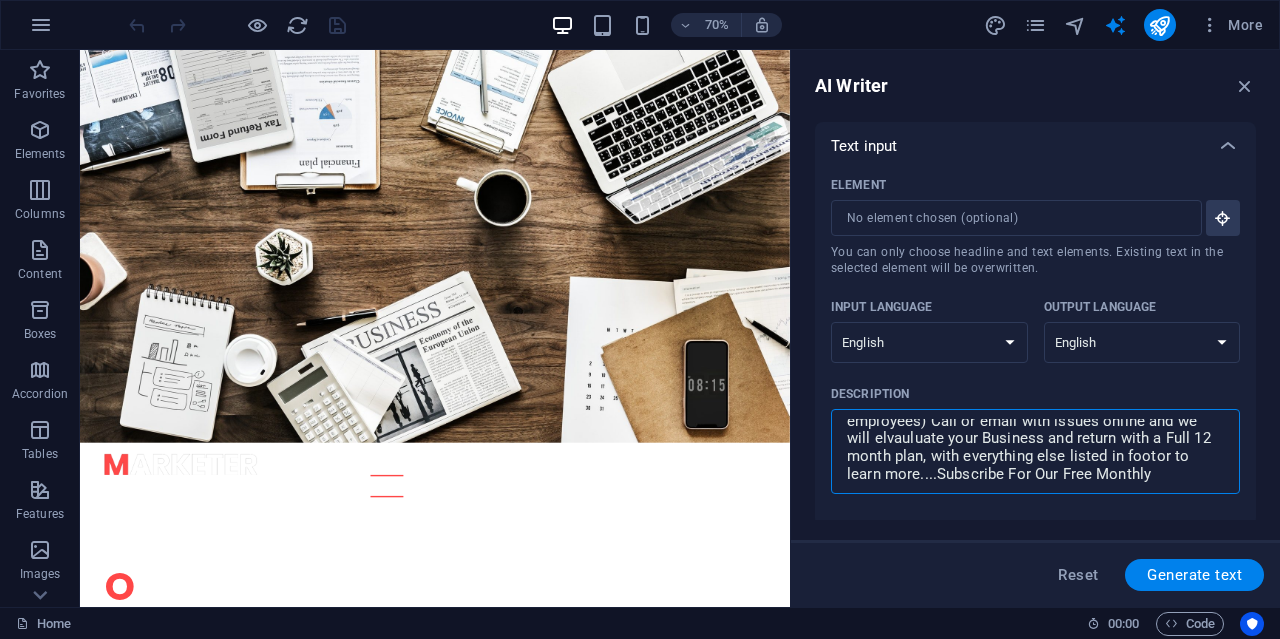 scroll, scrollTop: 65, scrollLeft: 0, axis: vertical 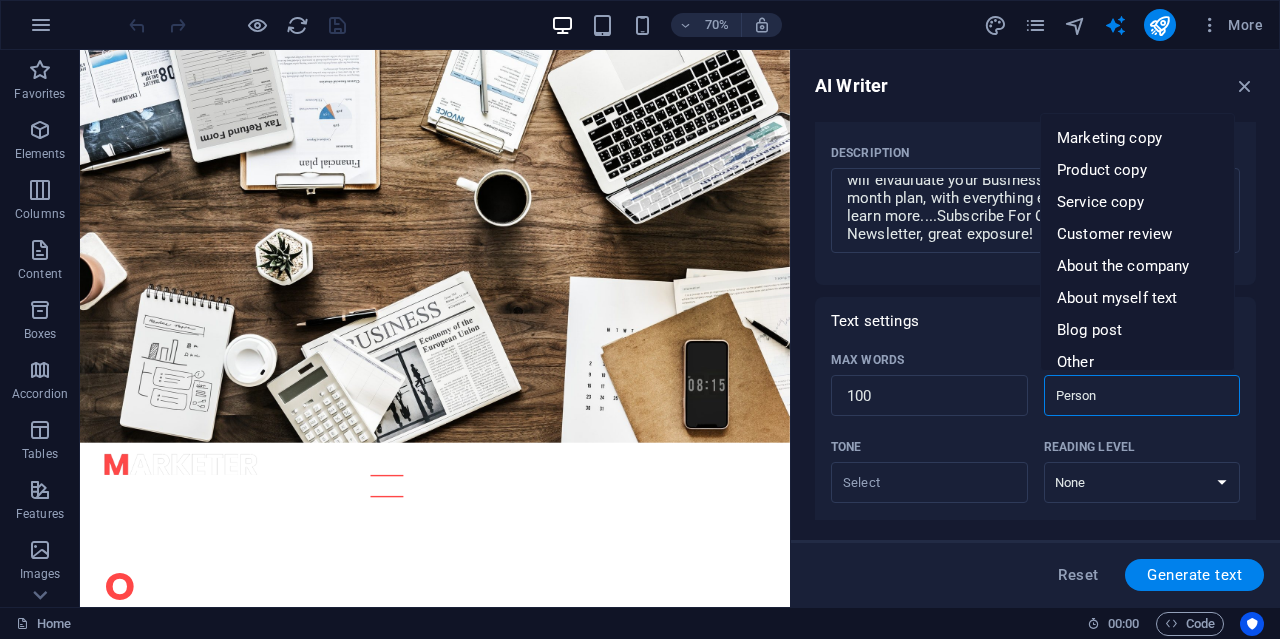 click on "About the company" at bounding box center [1123, 266] 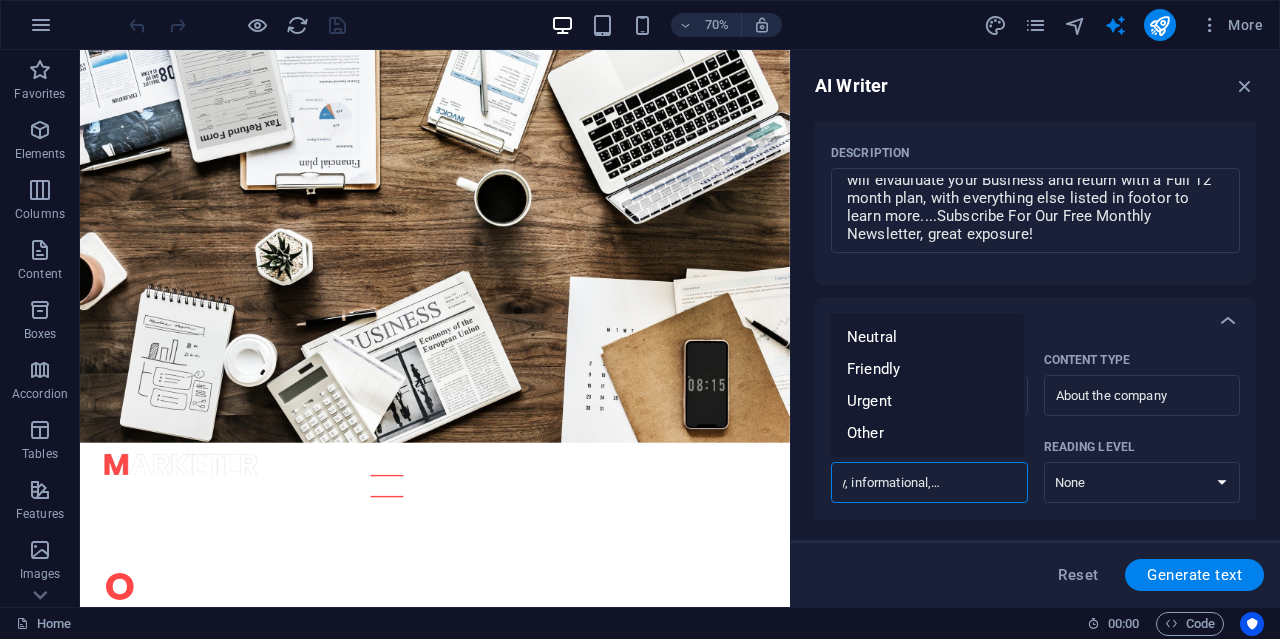 scroll, scrollTop: 0, scrollLeft: 49, axis: horizontal 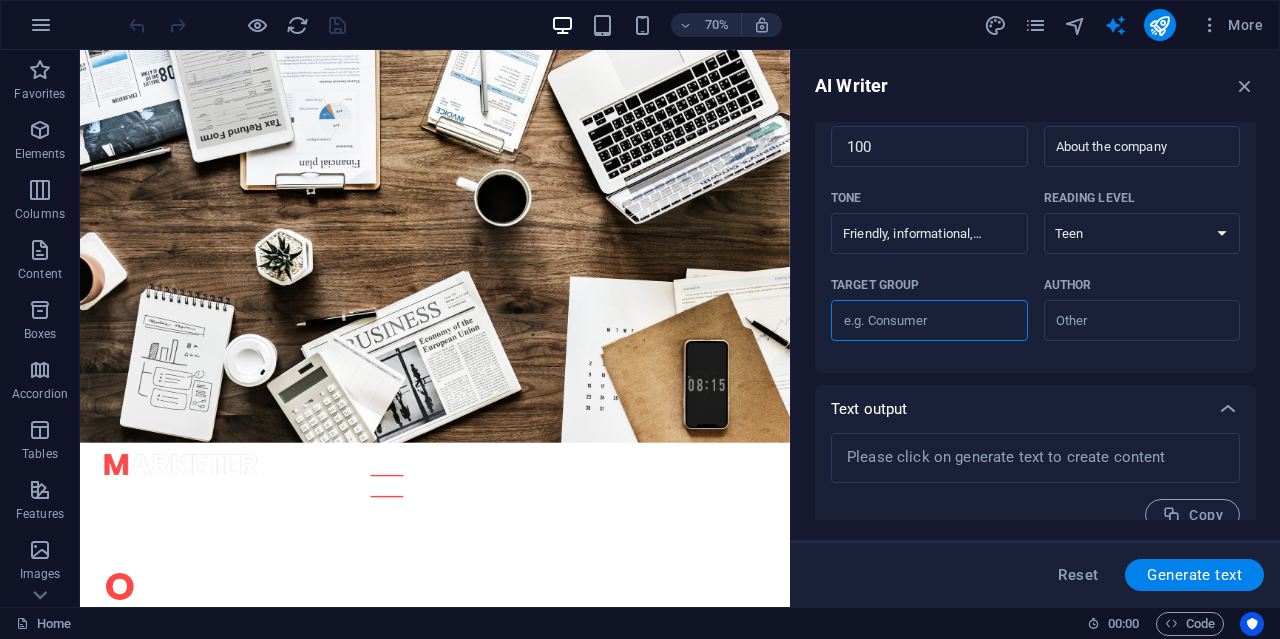 click on "Text output" at bounding box center [1035, 409] 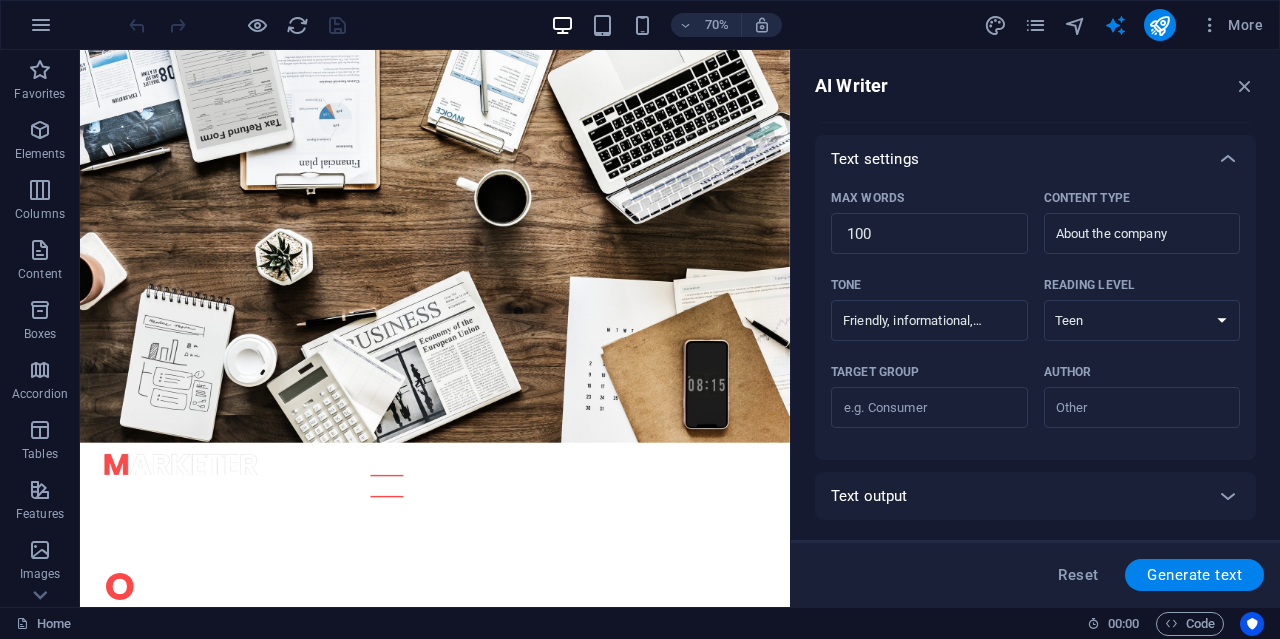 scroll, scrollTop: 403, scrollLeft: 0, axis: vertical 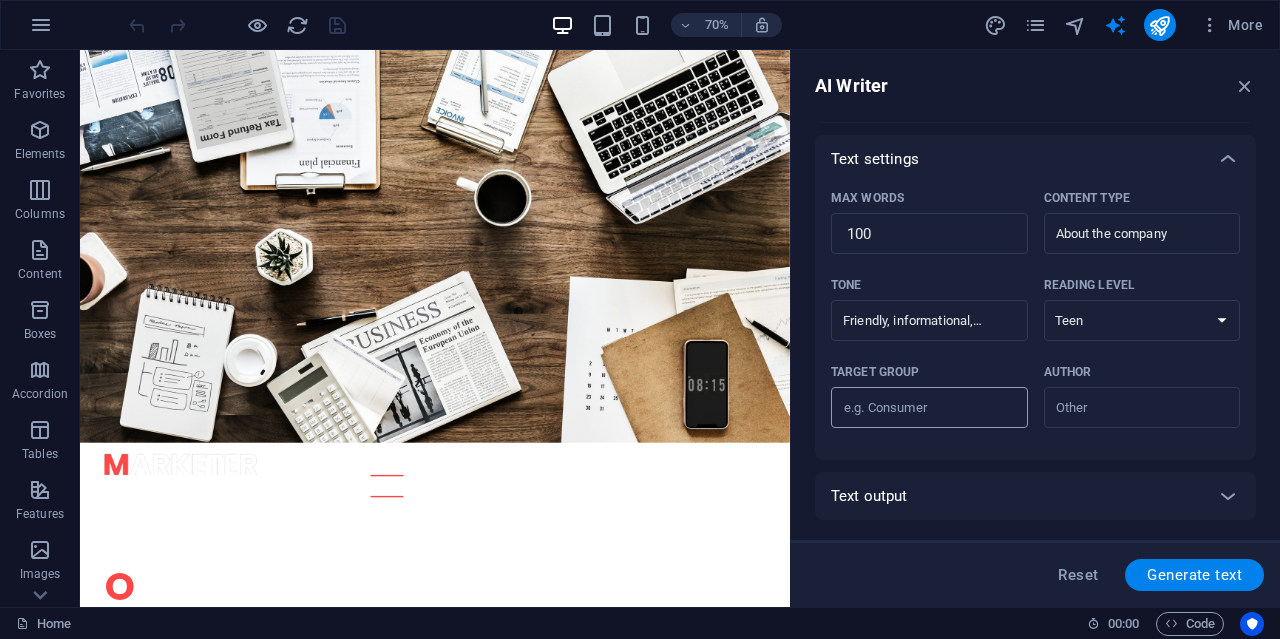 click on "Target group ​" at bounding box center [929, 408] 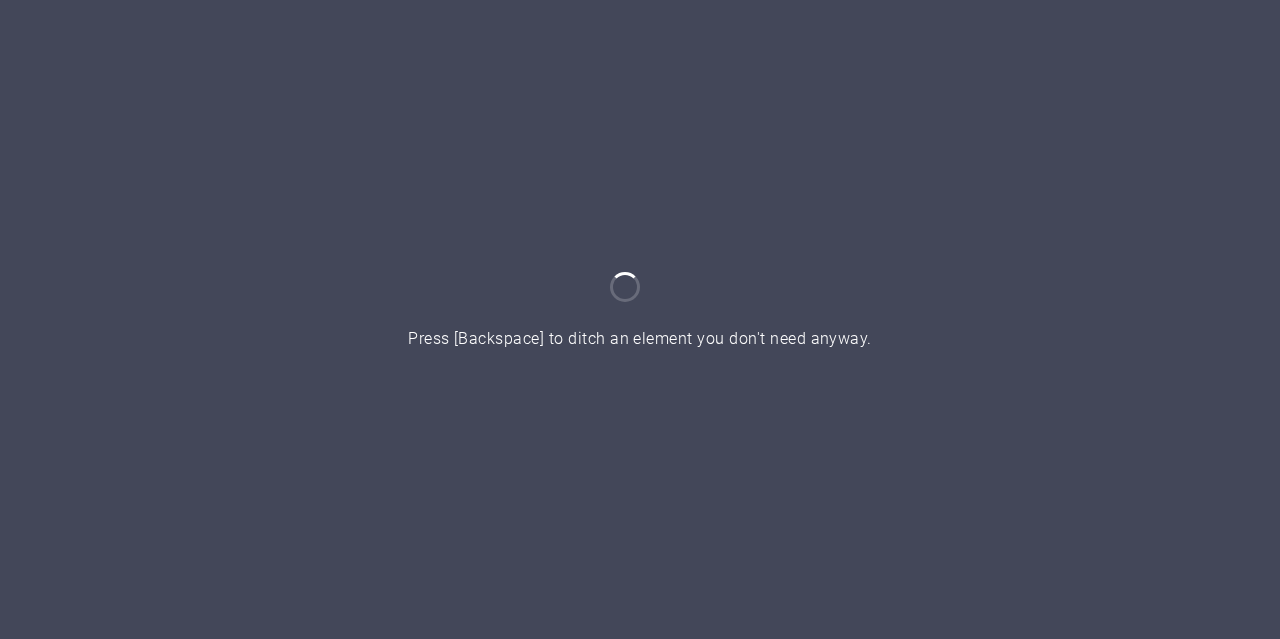 scroll, scrollTop: 0, scrollLeft: 0, axis: both 